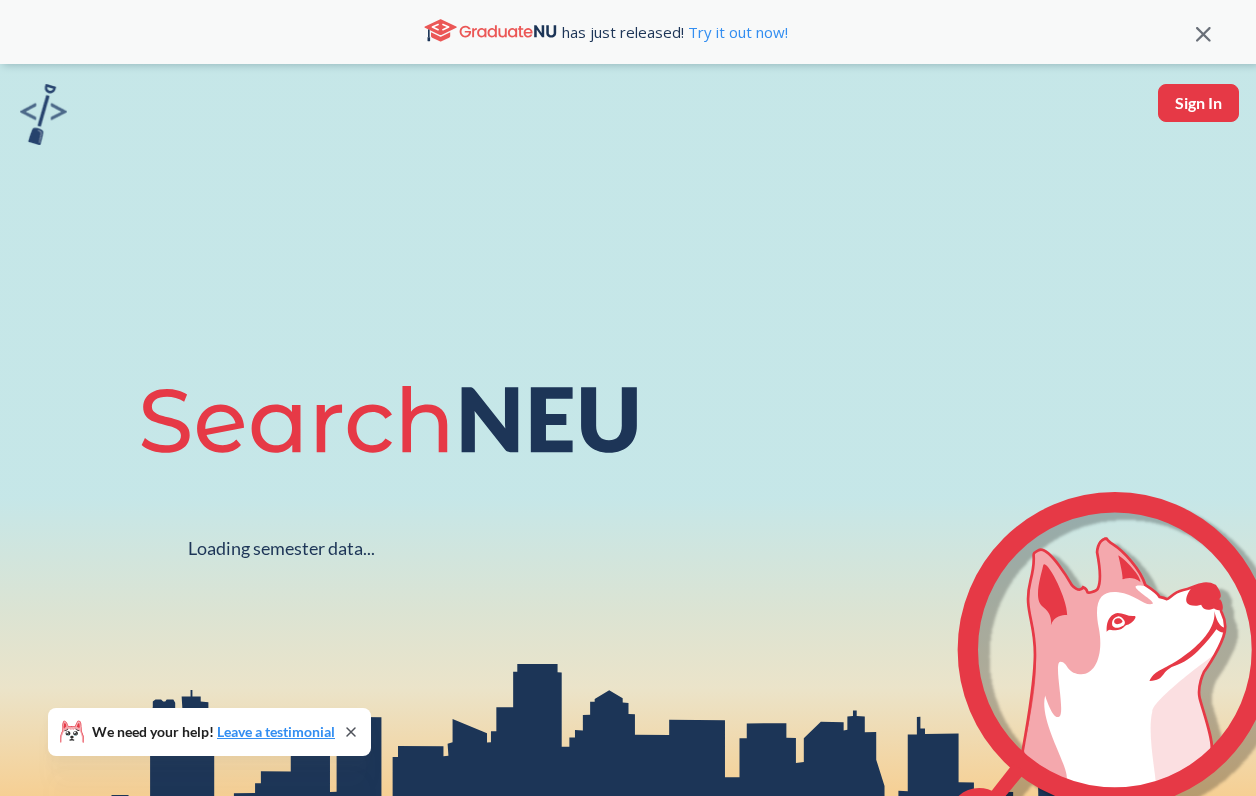 scroll, scrollTop: 0, scrollLeft: 0, axis: both 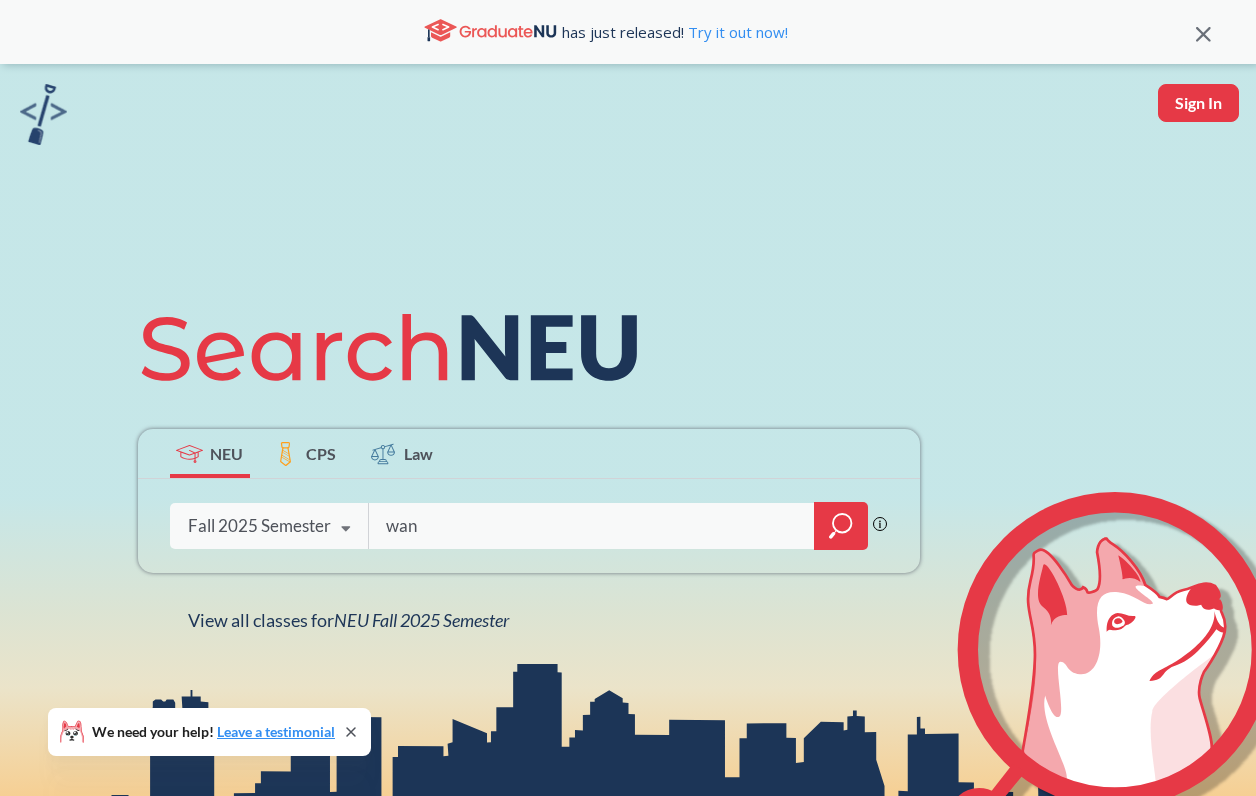 type on "wan" 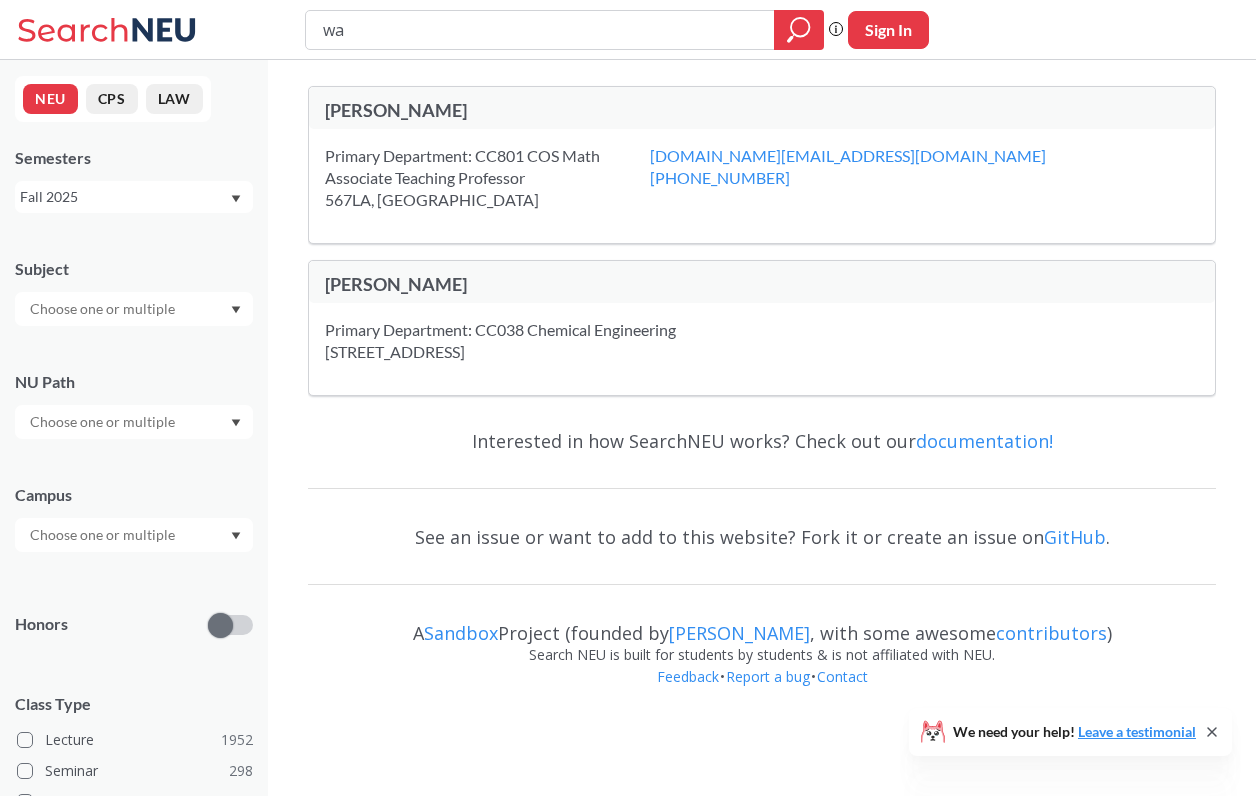 type on "w" 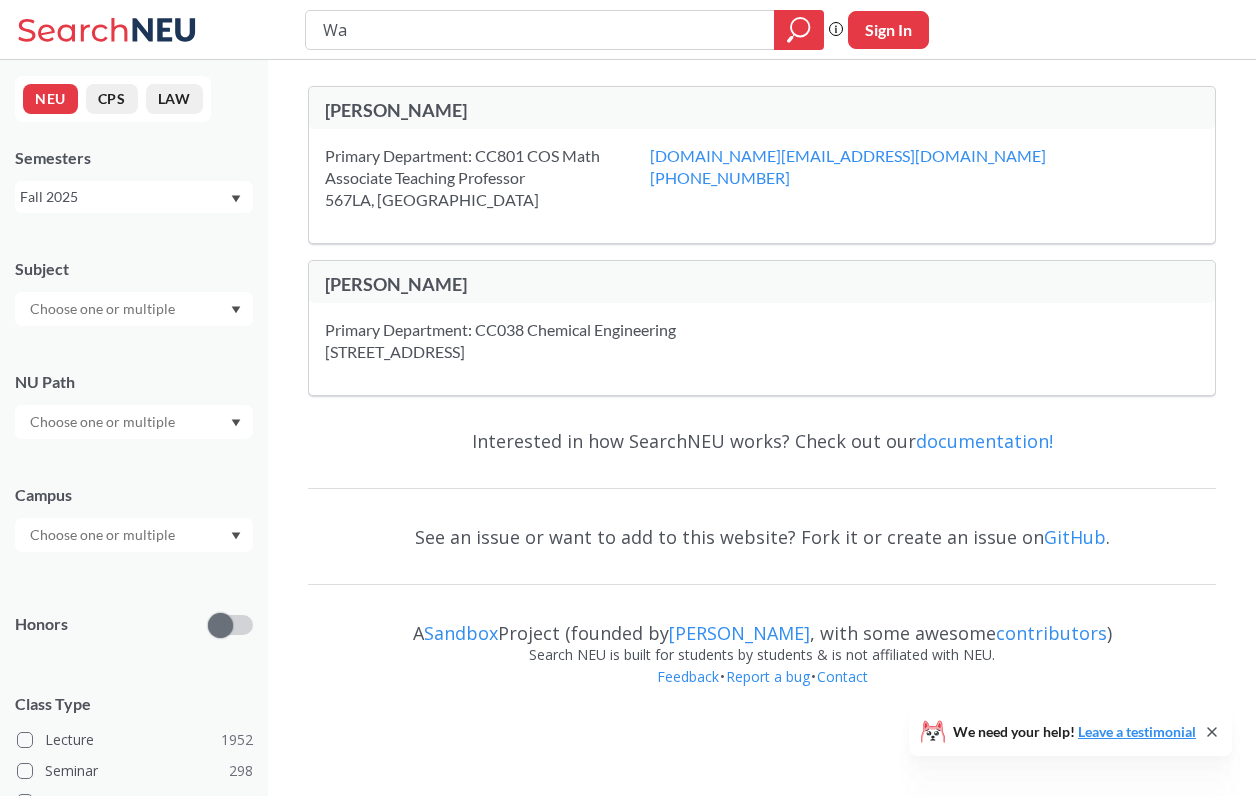 type on "Wan" 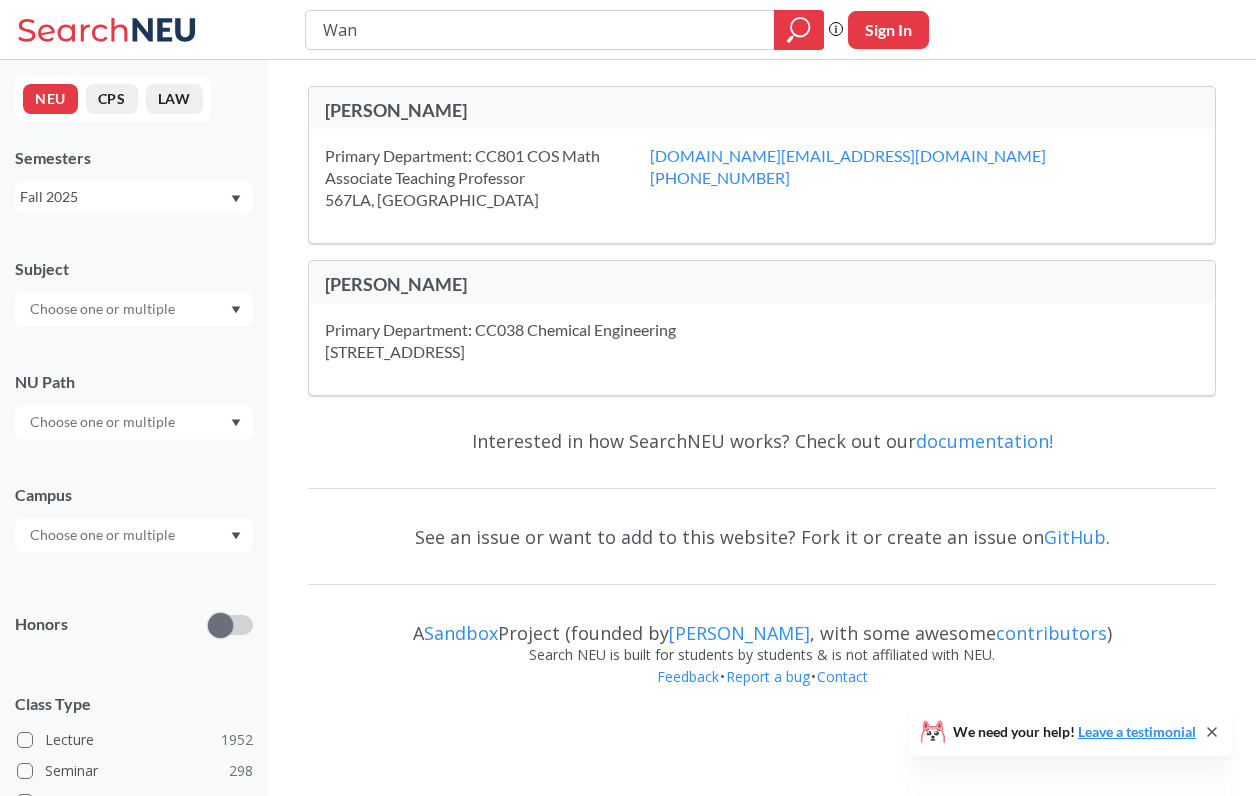 click on "NEU CPS LAW Semesters Fall 2025 Subject NU Path Campus Honors Class Type Lecture 1952 Seminar 298 Individual Instruction 244 Lab 129 Studio 103 Off-campus instruction 62 Recitation/Discussion 36 Off-campus instruction w/ lec 34 Course ID Range 1000 2000 3000 4000 5000 6000 7000 8000" at bounding box center [134, 428] 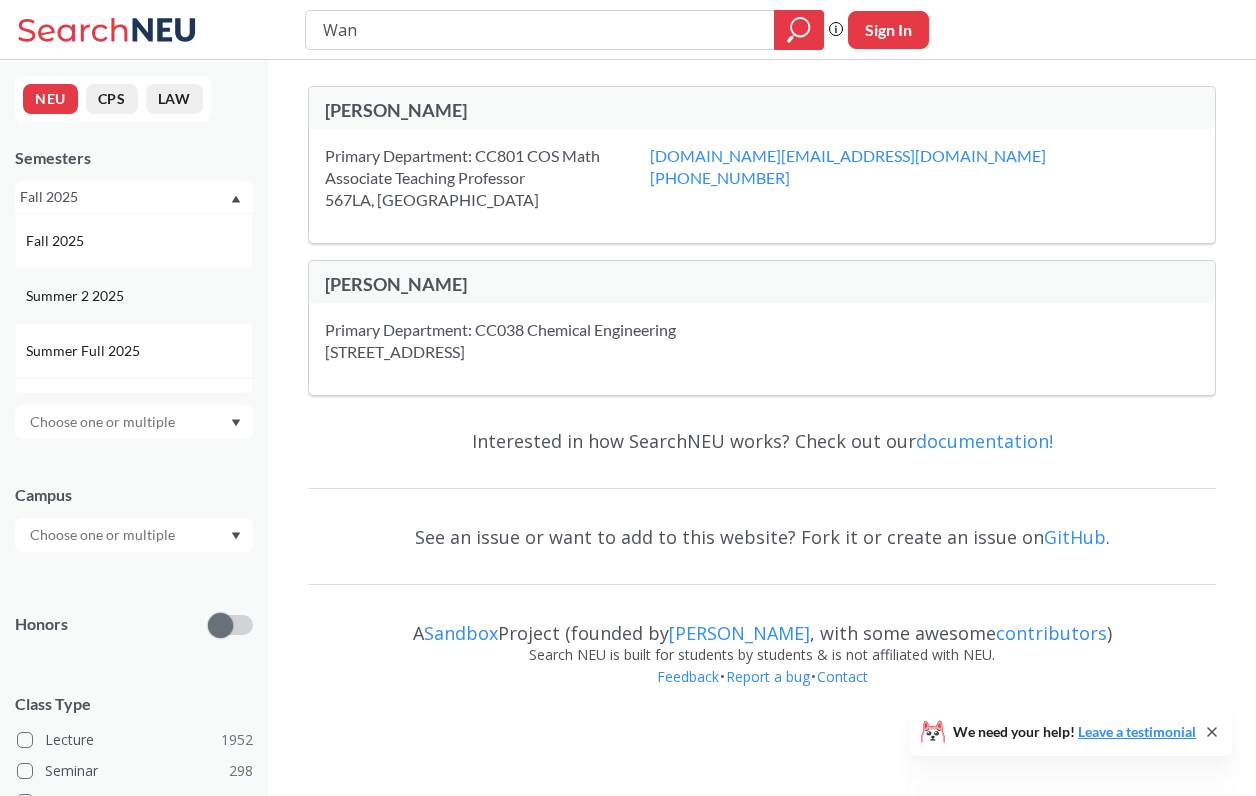 click on "Summer 2 2025" at bounding box center (77, 296) 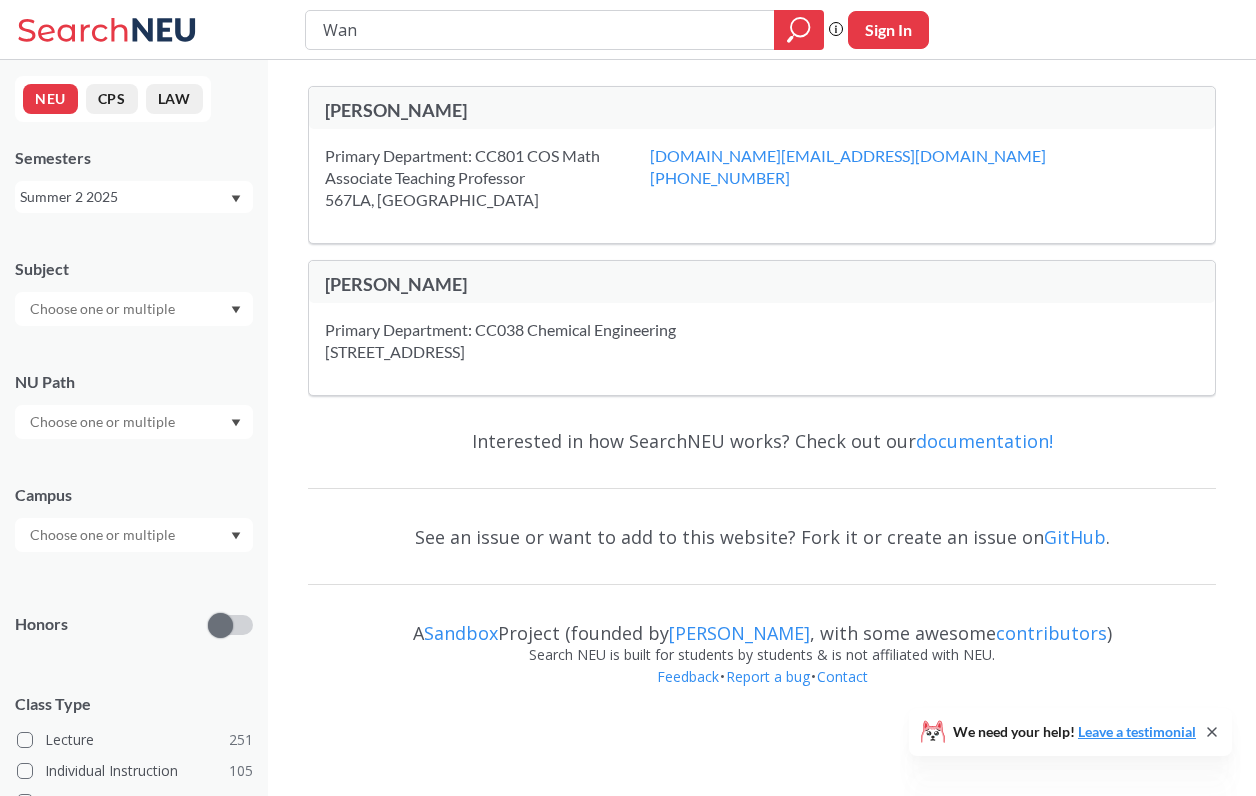 click on "Wan" at bounding box center [540, 30] 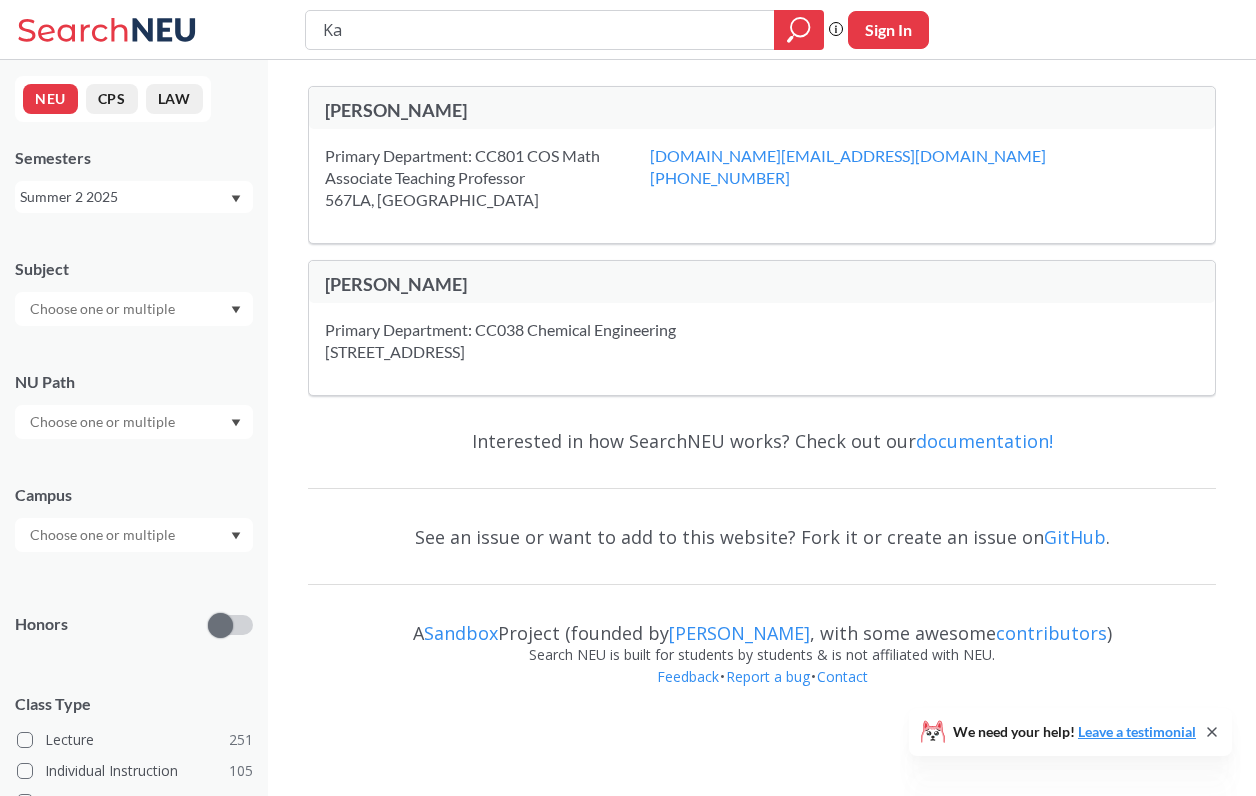 type on "[PERSON_NAME]" 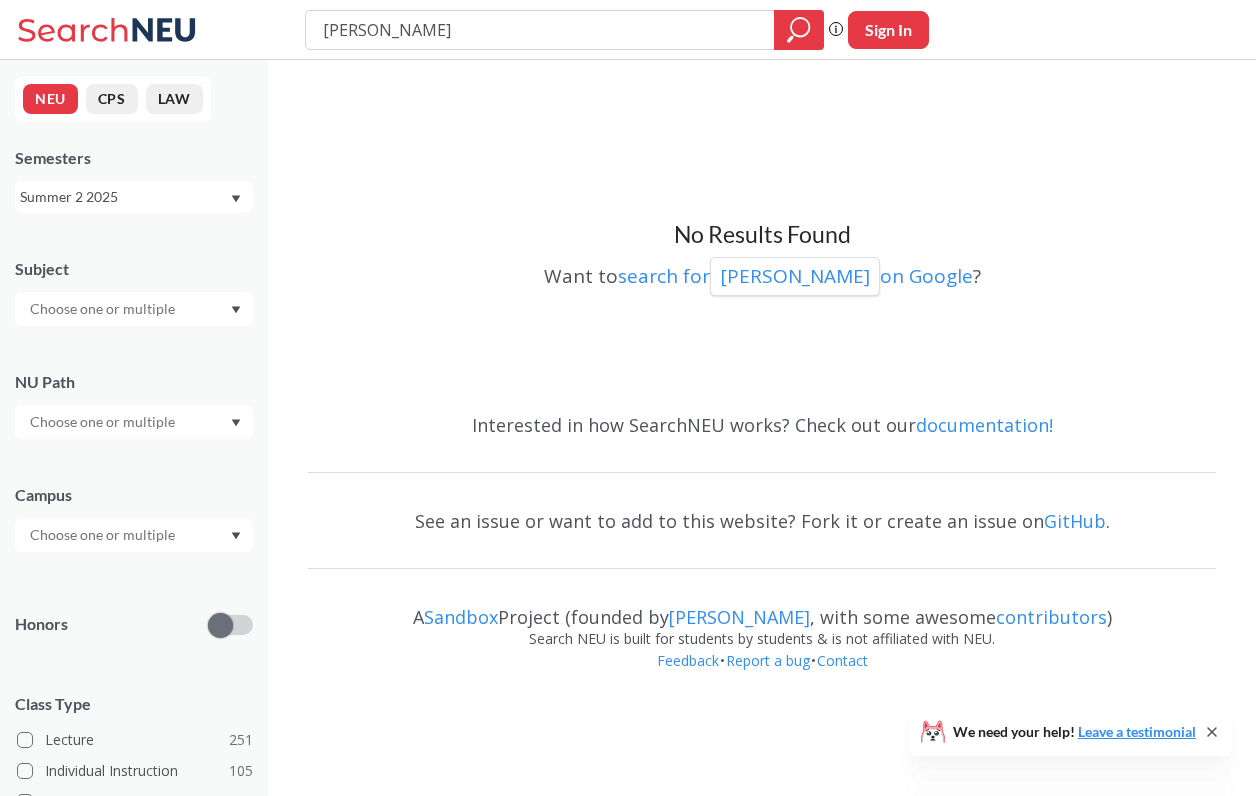 click on "[PERSON_NAME]" at bounding box center (540, 30) 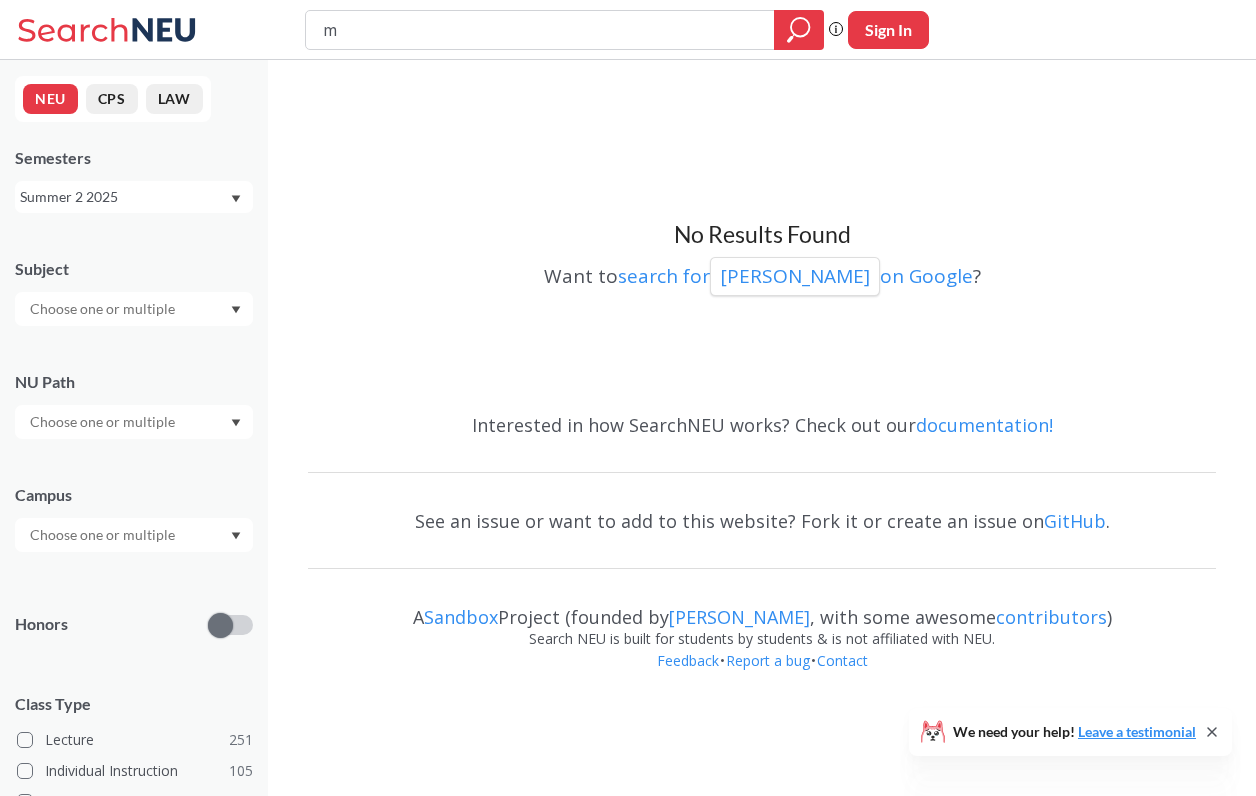 type on "me" 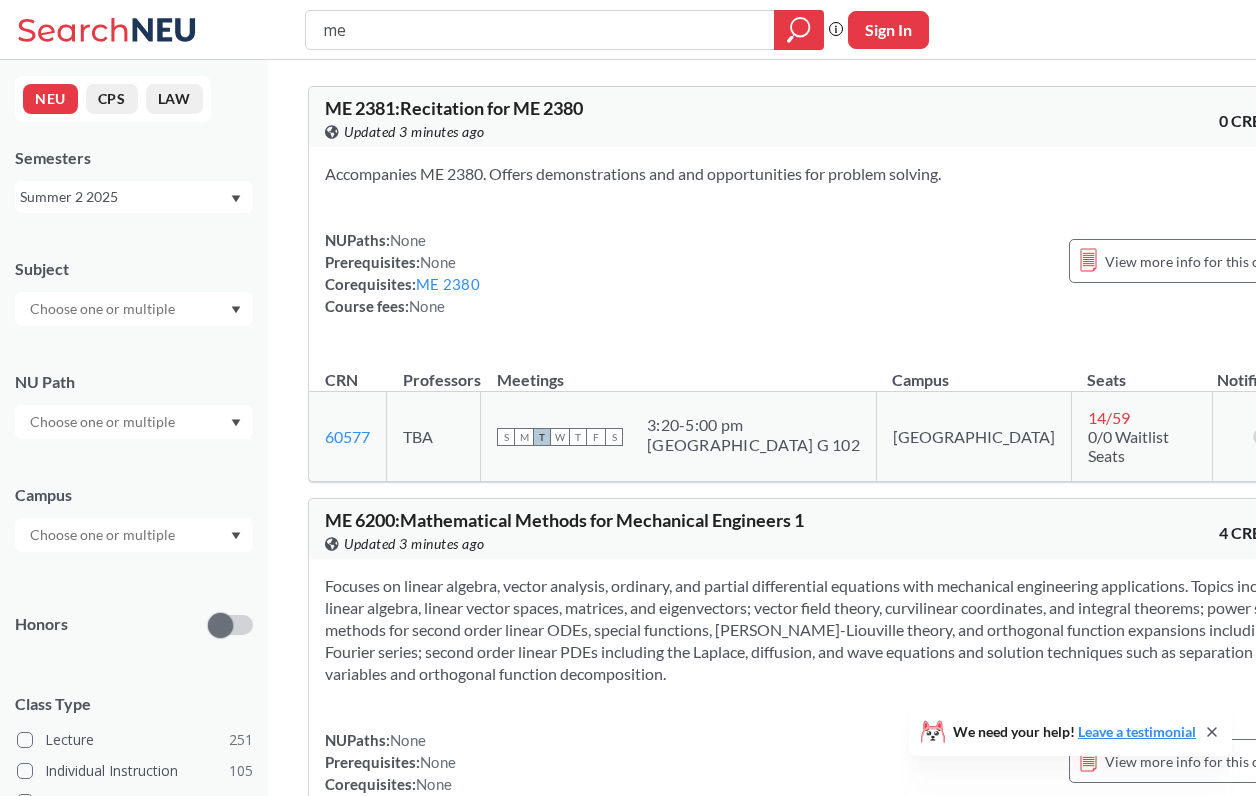 scroll, scrollTop: 0, scrollLeft: 0, axis: both 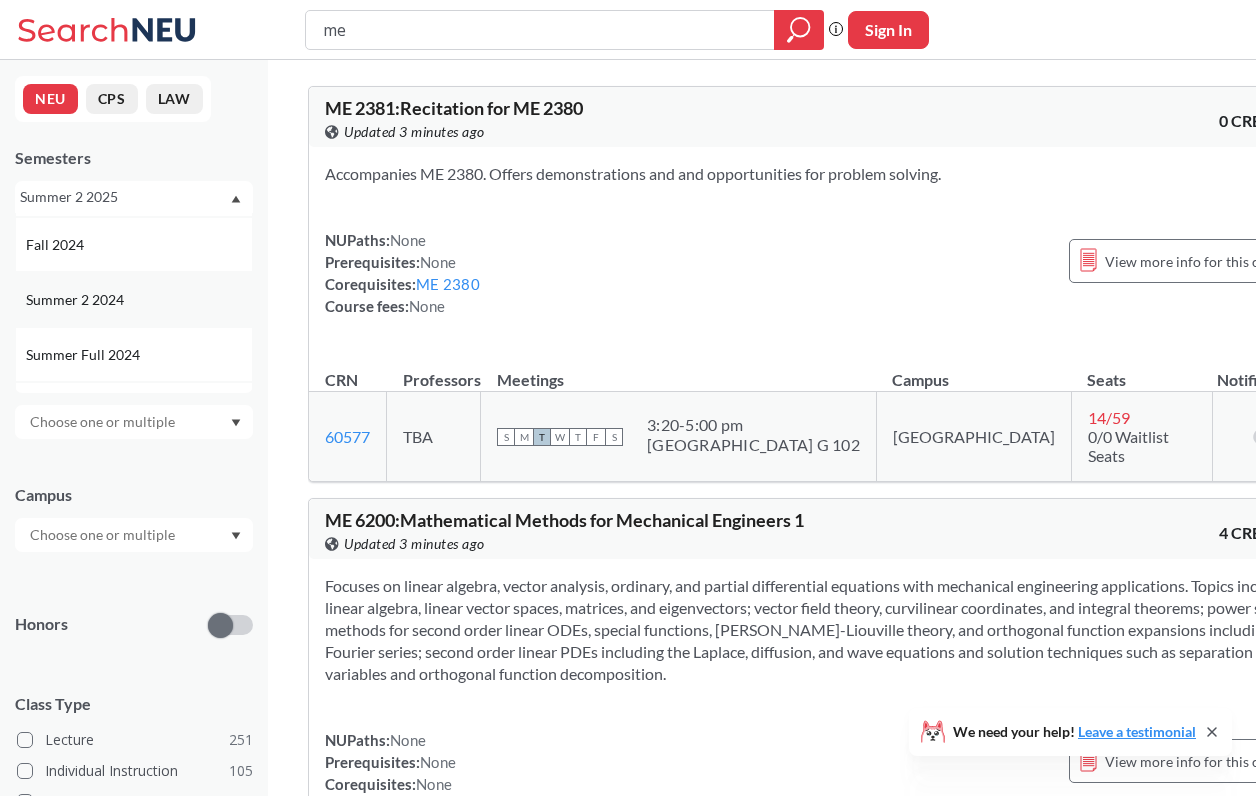 click on "Summer 2 2024" at bounding box center (139, 300) 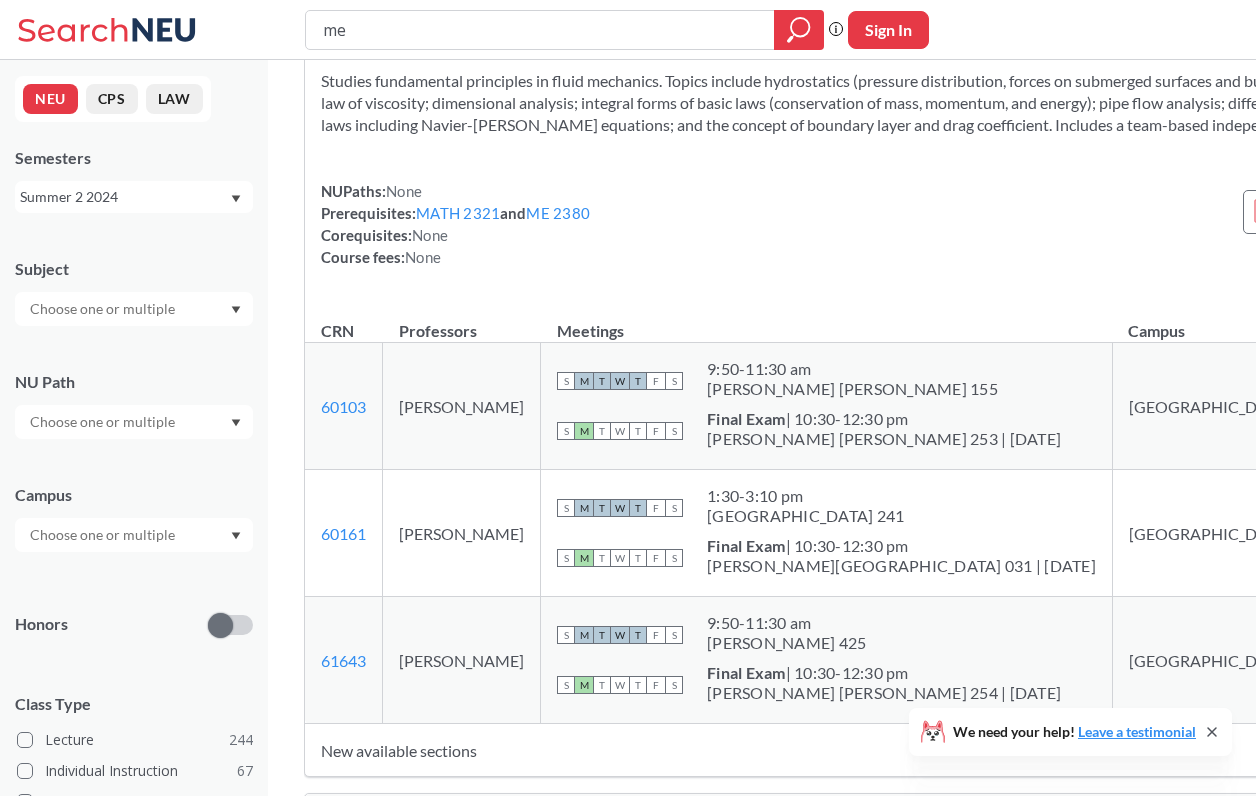 scroll, scrollTop: 514, scrollLeft: 0, axis: vertical 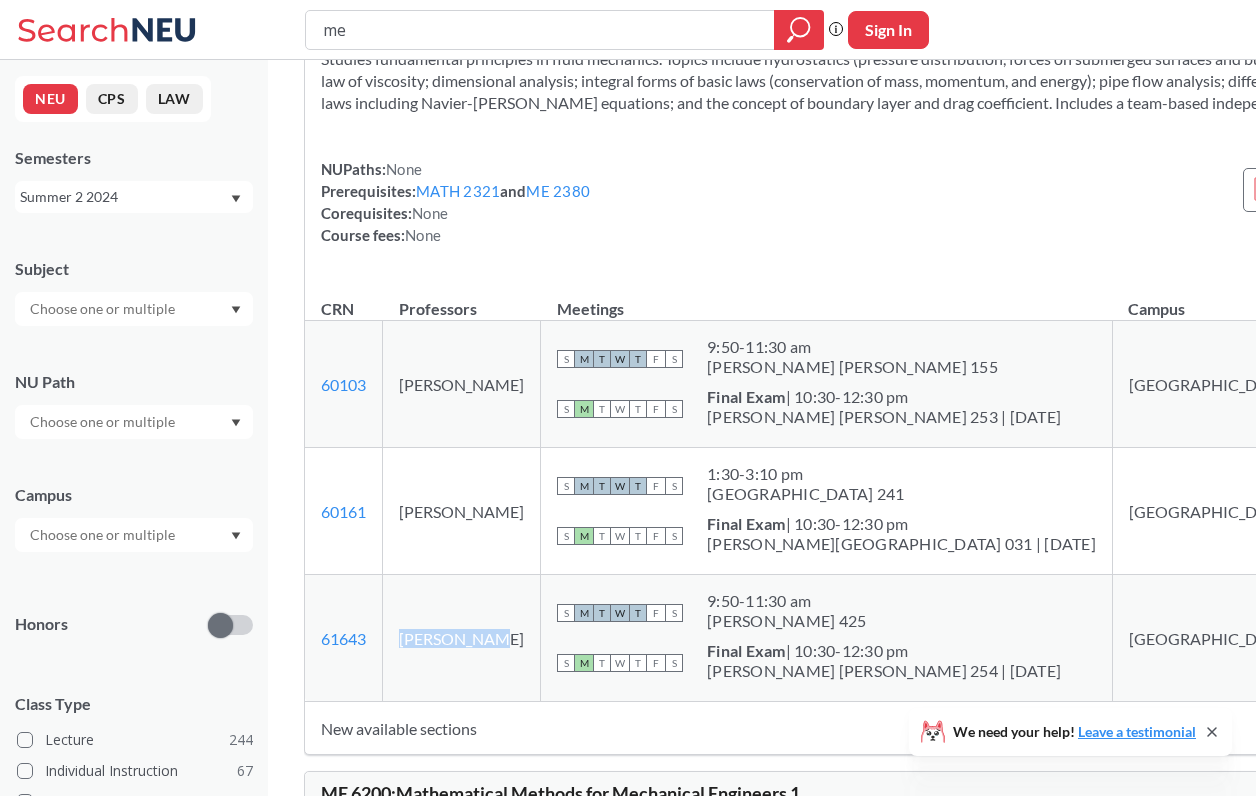 drag, startPoint x: 490, startPoint y: 665, endPoint x: 399, endPoint y: 665, distance: 91 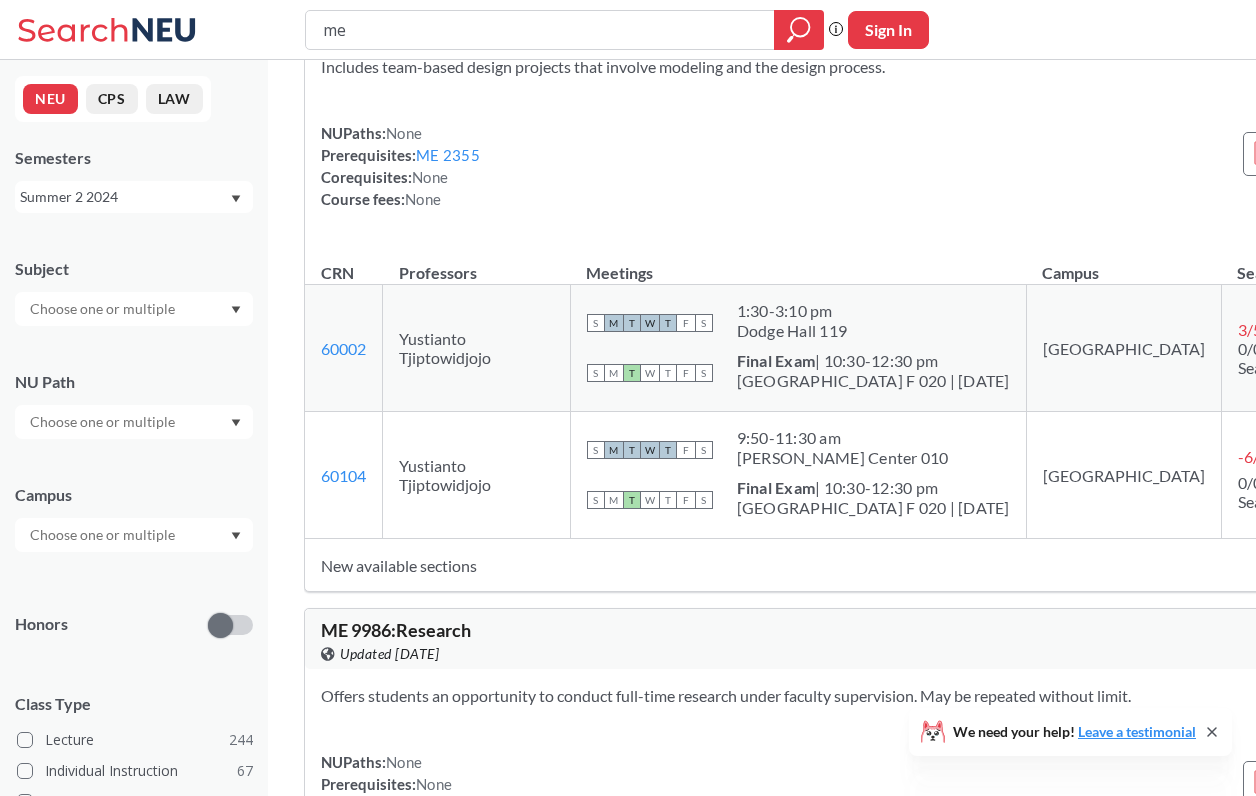 scroll, scrollTop: 2282, scrollLeft: 0, axis: vertical 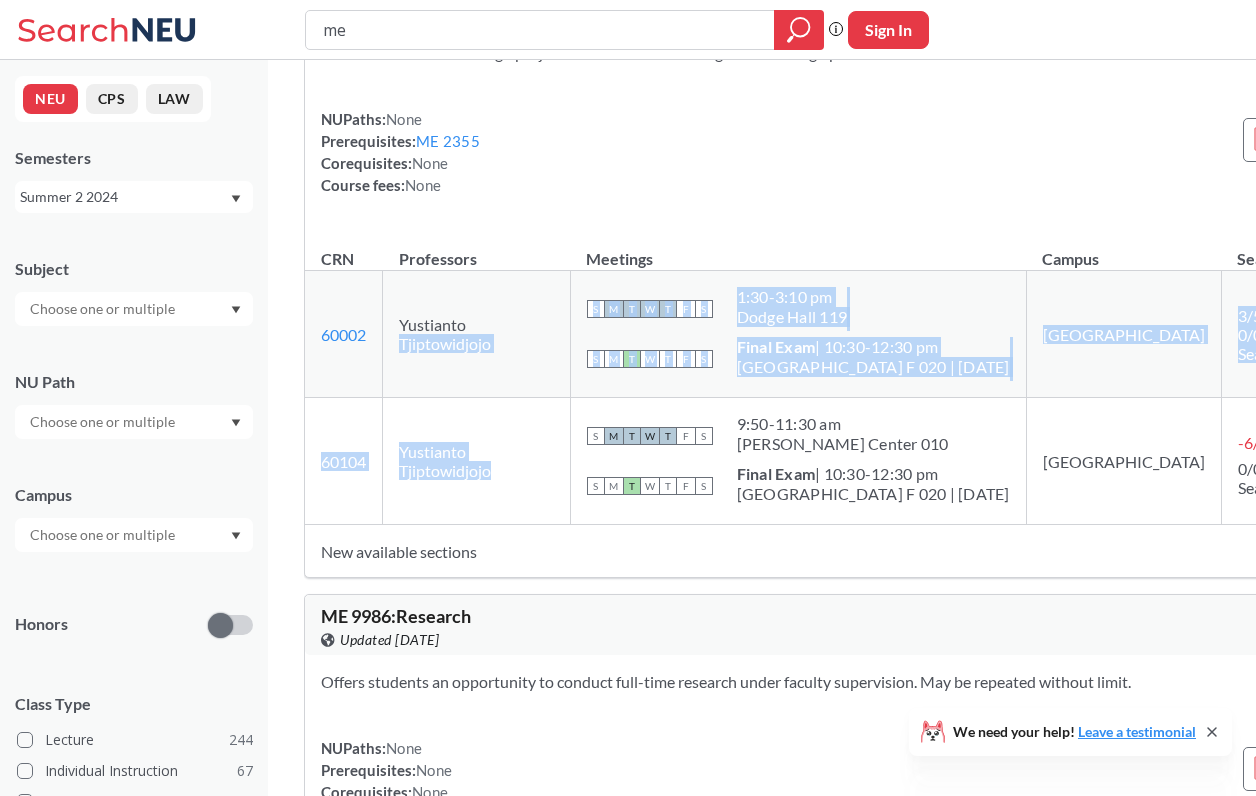 drag, startPoint x: 393, startPoint y: 485, endPoint x: 506, endPoint y: 638, distance: 190.20515 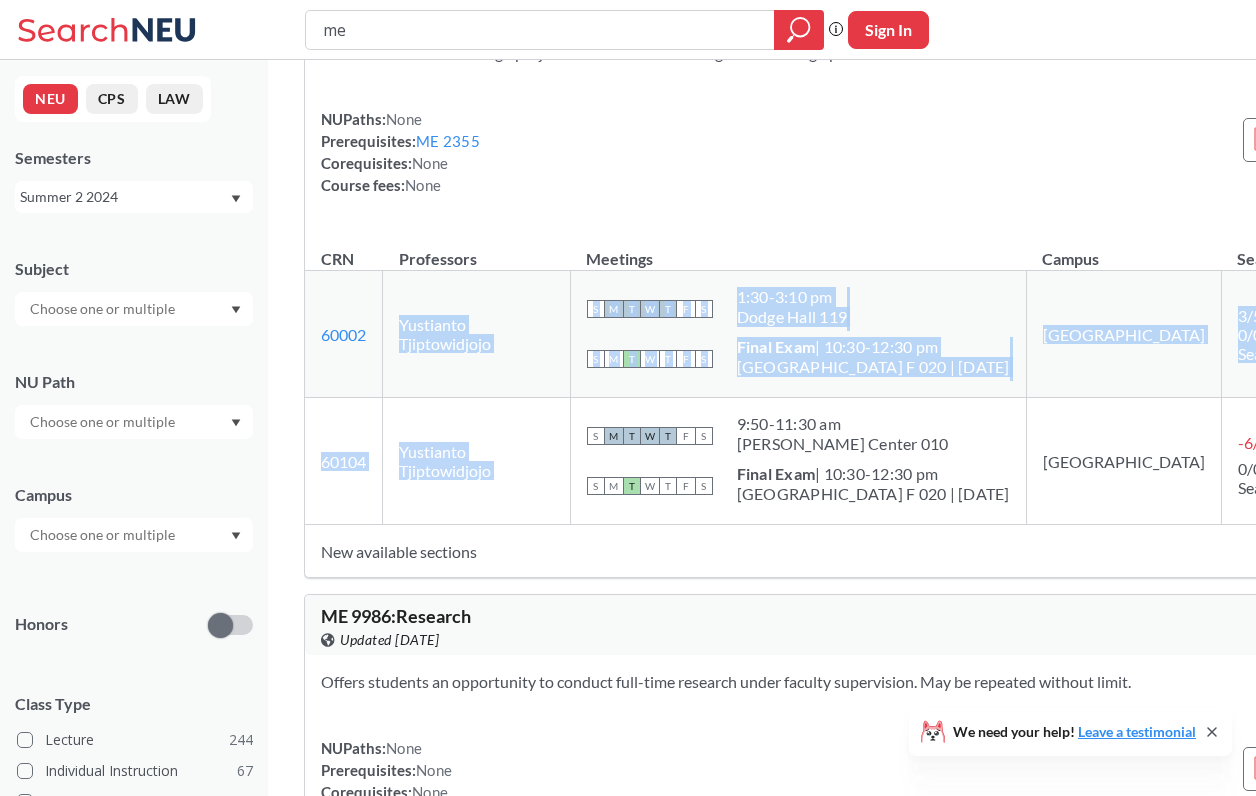 drag, startPoint x: 506, startPoint y: 638, endPoint x: 504, endPoint y: 444, distance: 194.01031 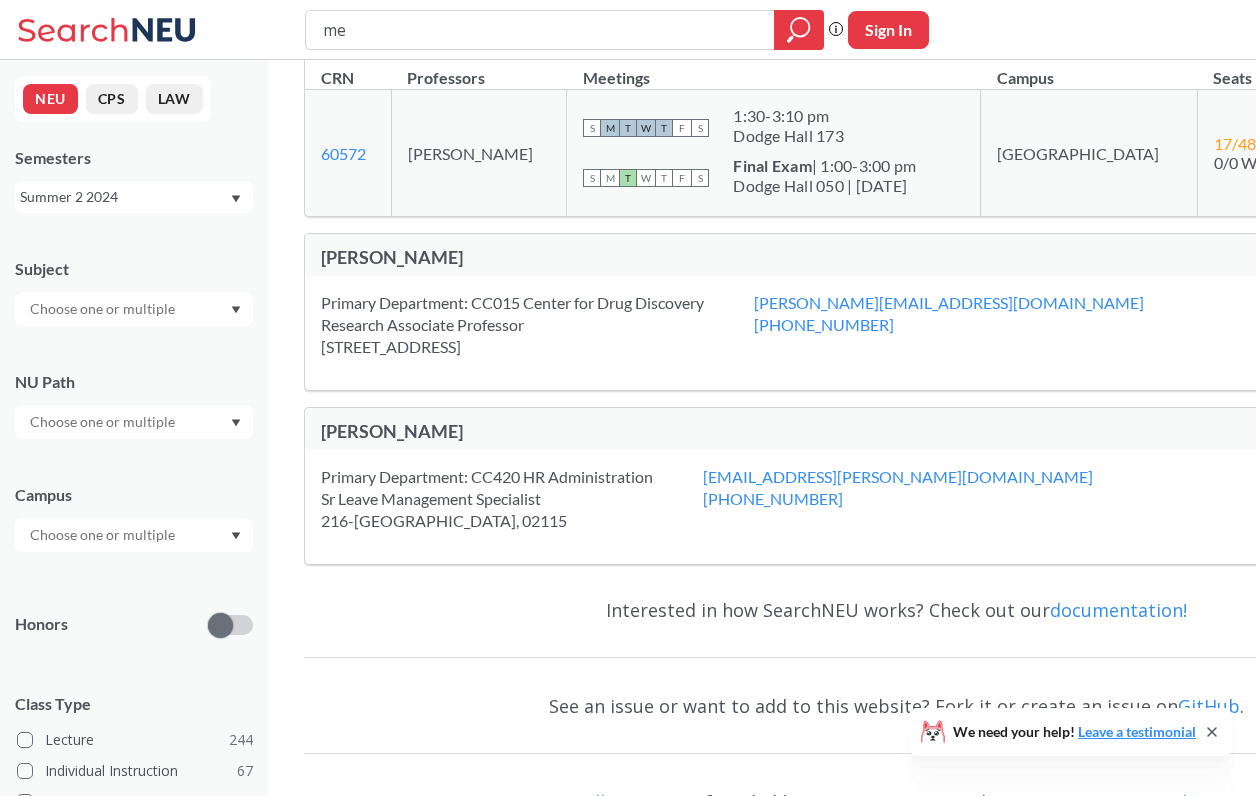 scroll, scrollTop: 4552, scrollLeft: 0, axis: vertical 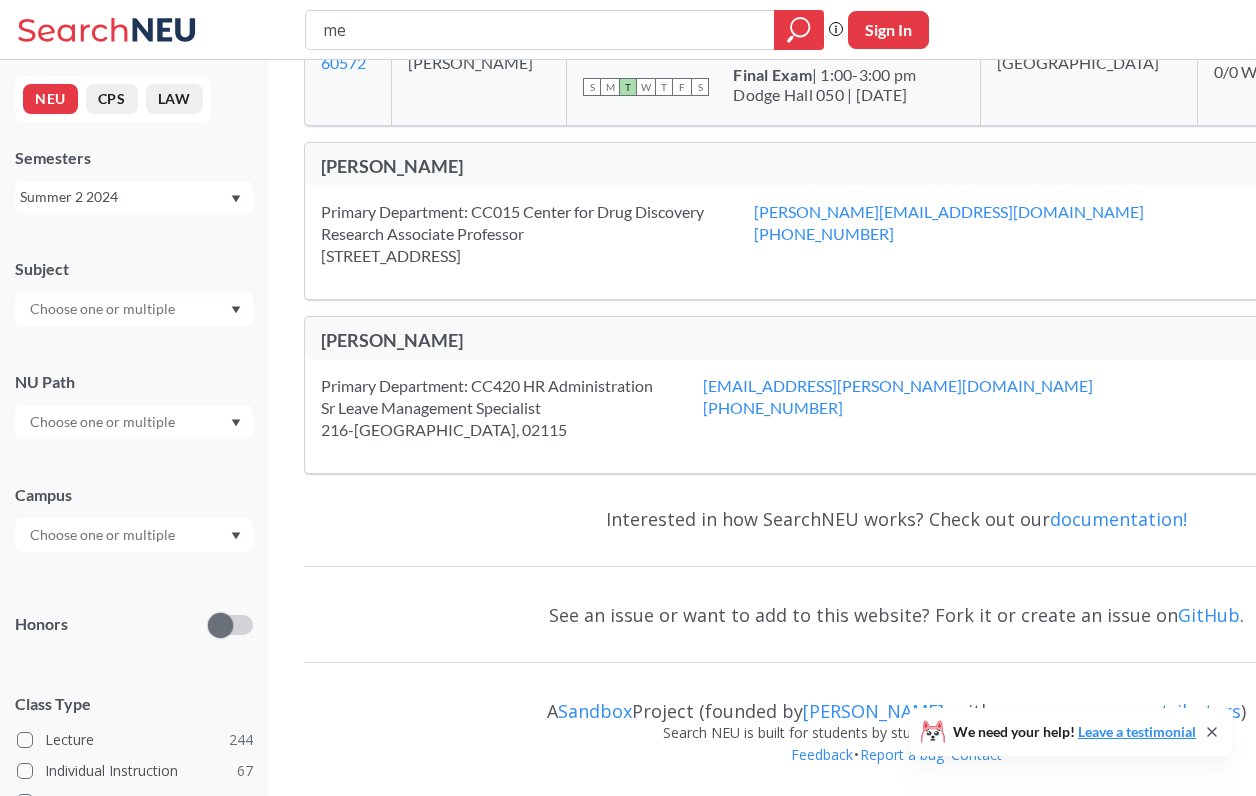 click on "S" at bounding box center (700, 87) 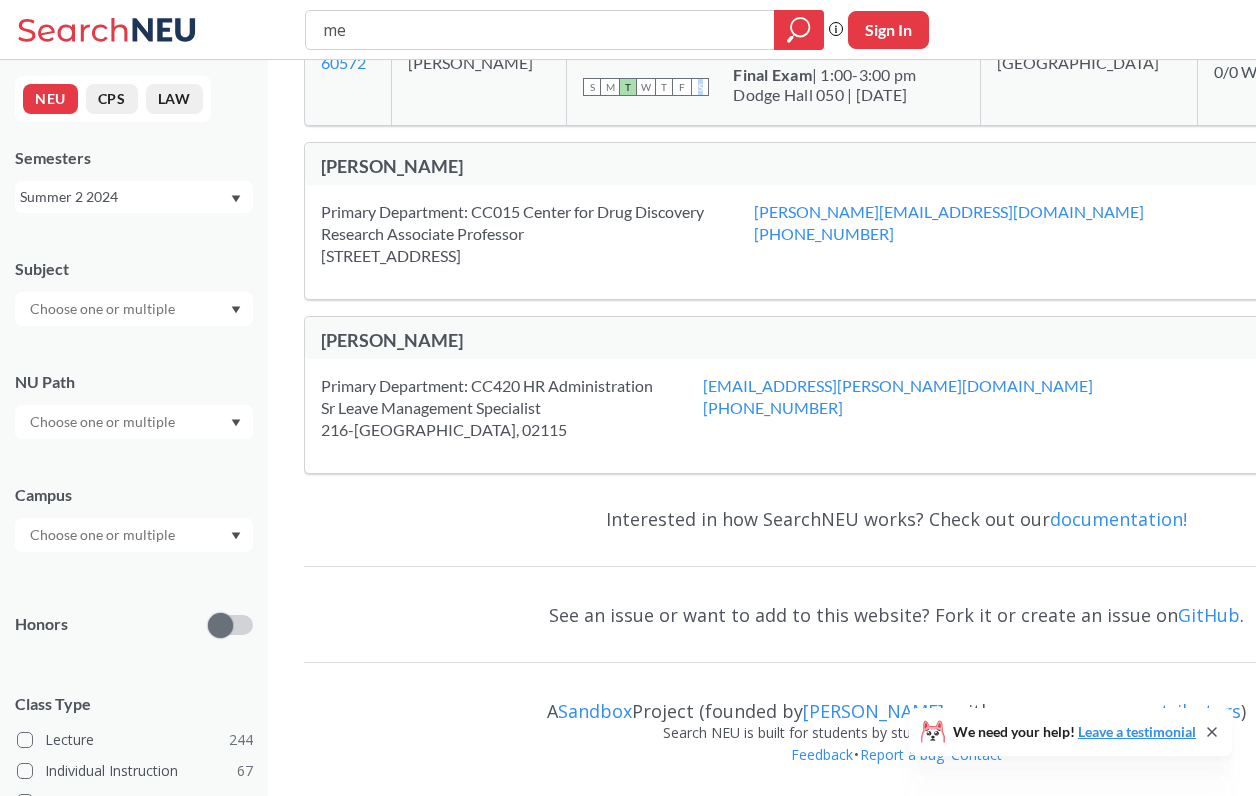 click on "S" at bounding box center (700, 87) 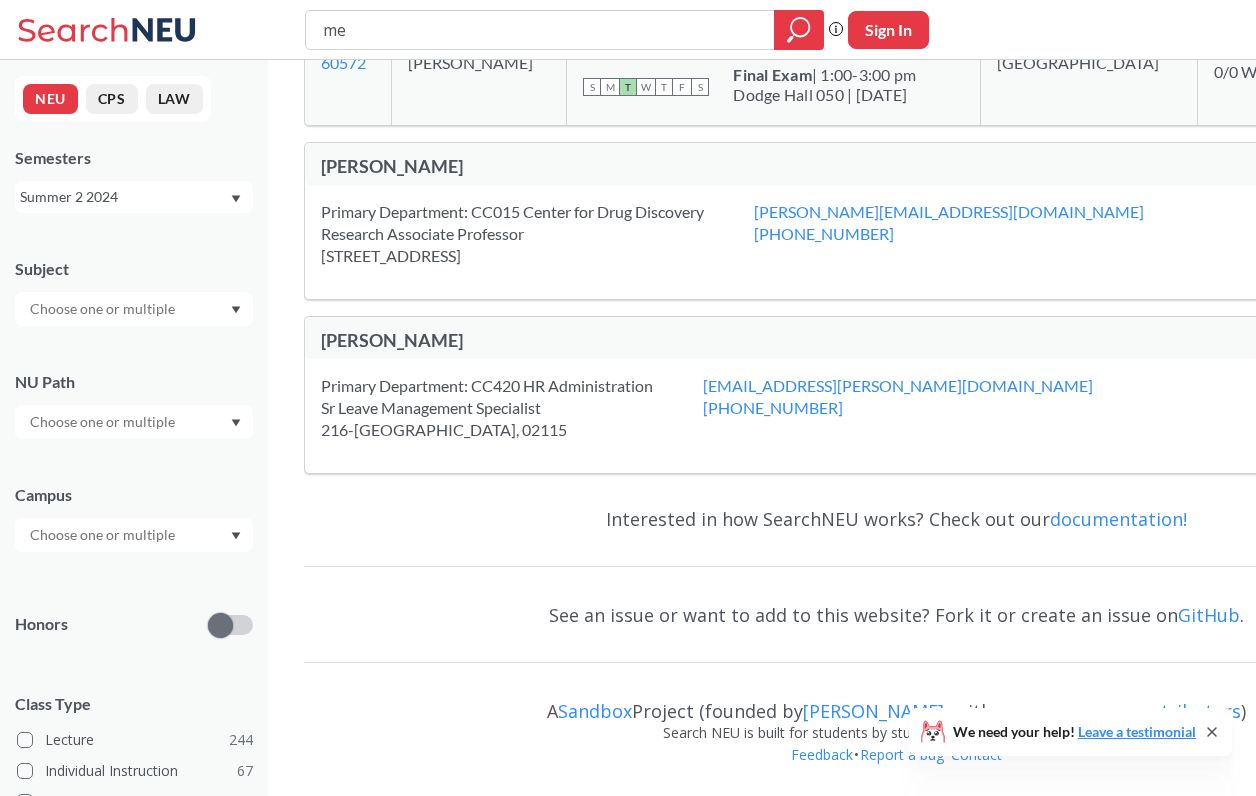 click on "Final Exam" at bounding box center (772, 74) 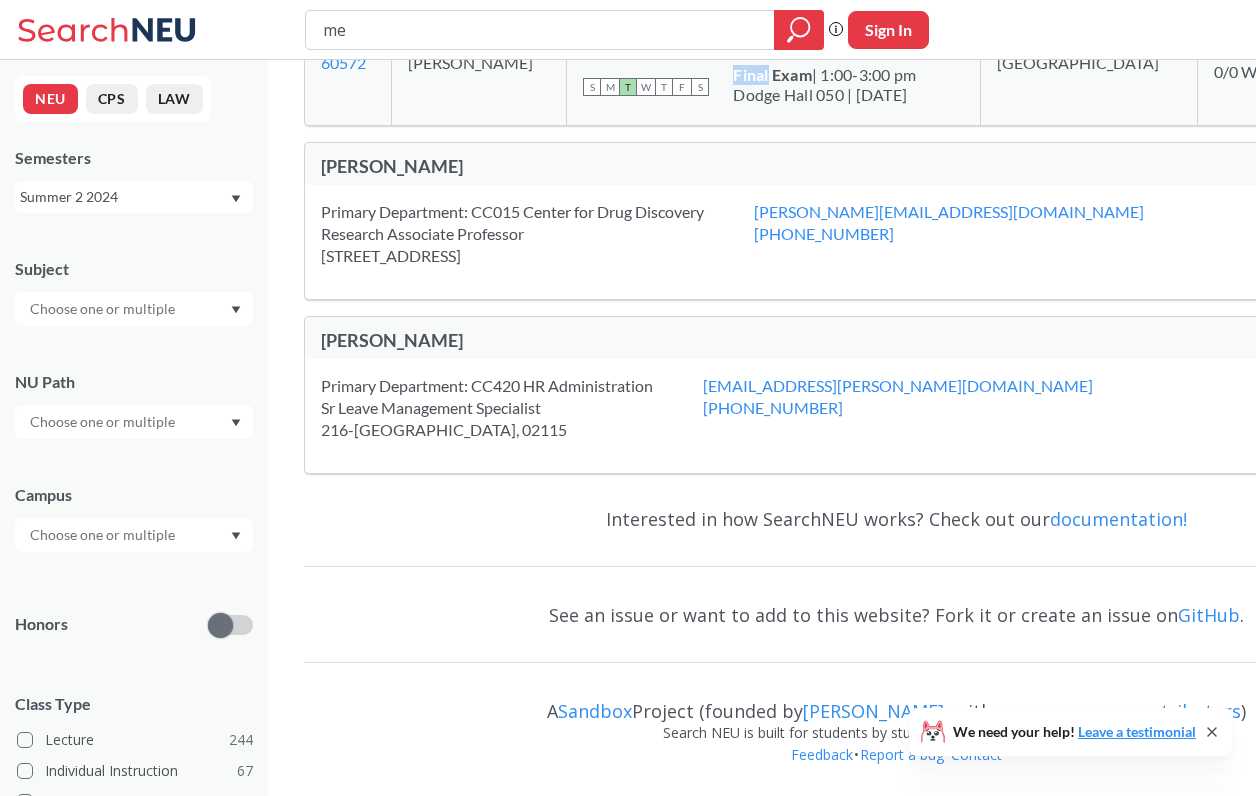 click on "Final Exam" at bounding box center [772, 74] 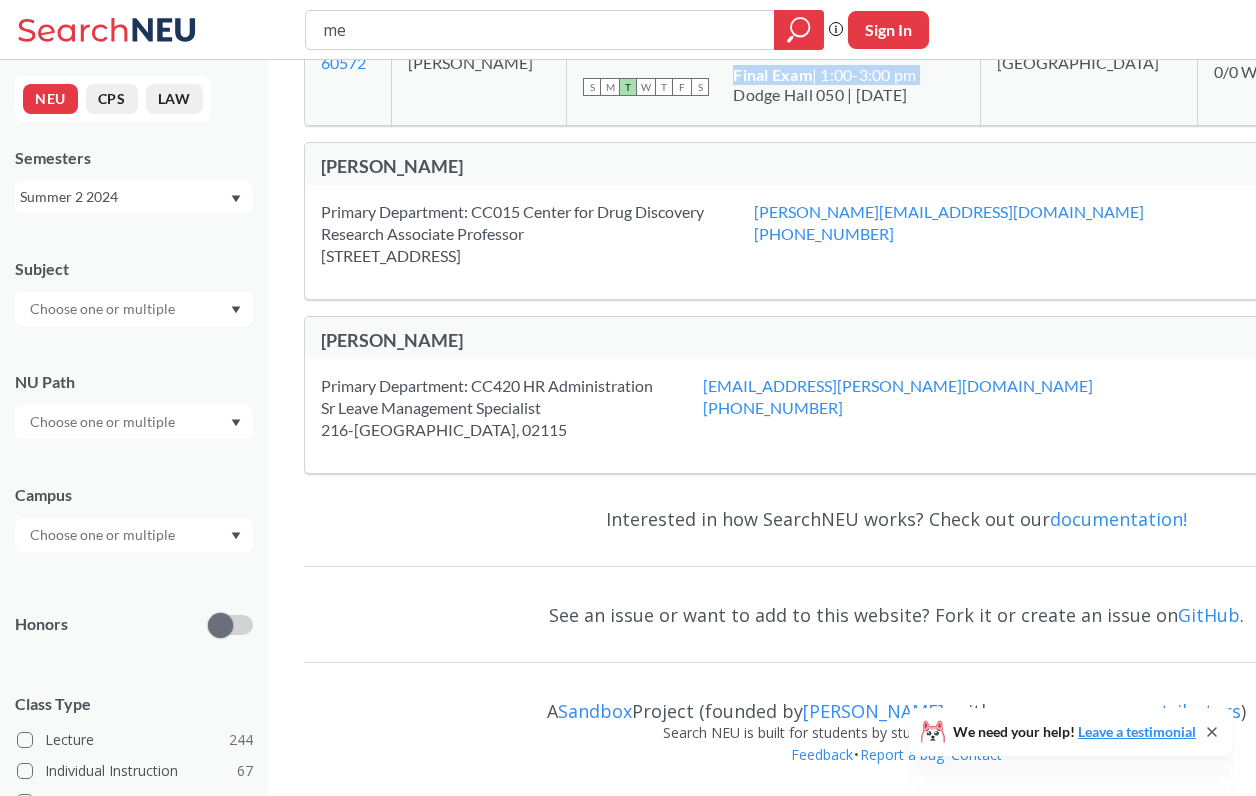 click on "Final Exam" at bounding box center [772, 74] 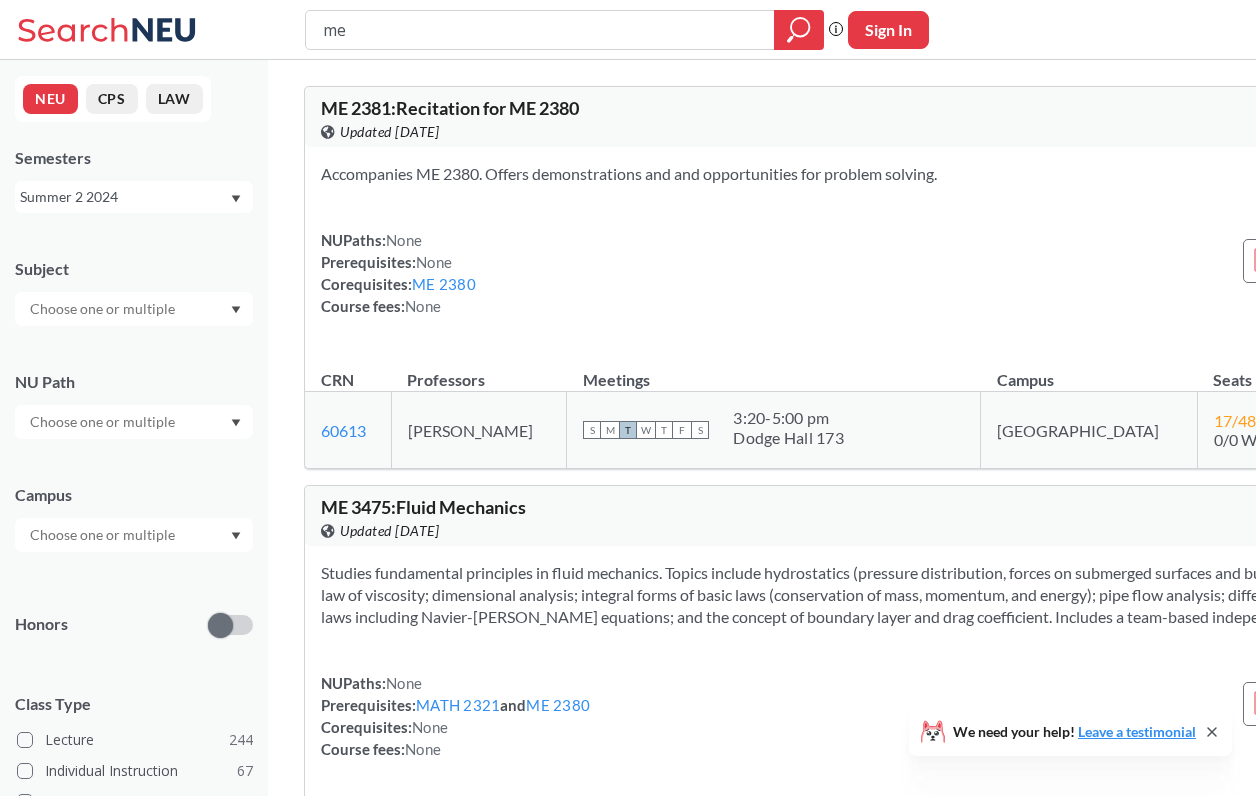 scroll, scrollTop: 0, scrollLeft: 0, axis: both 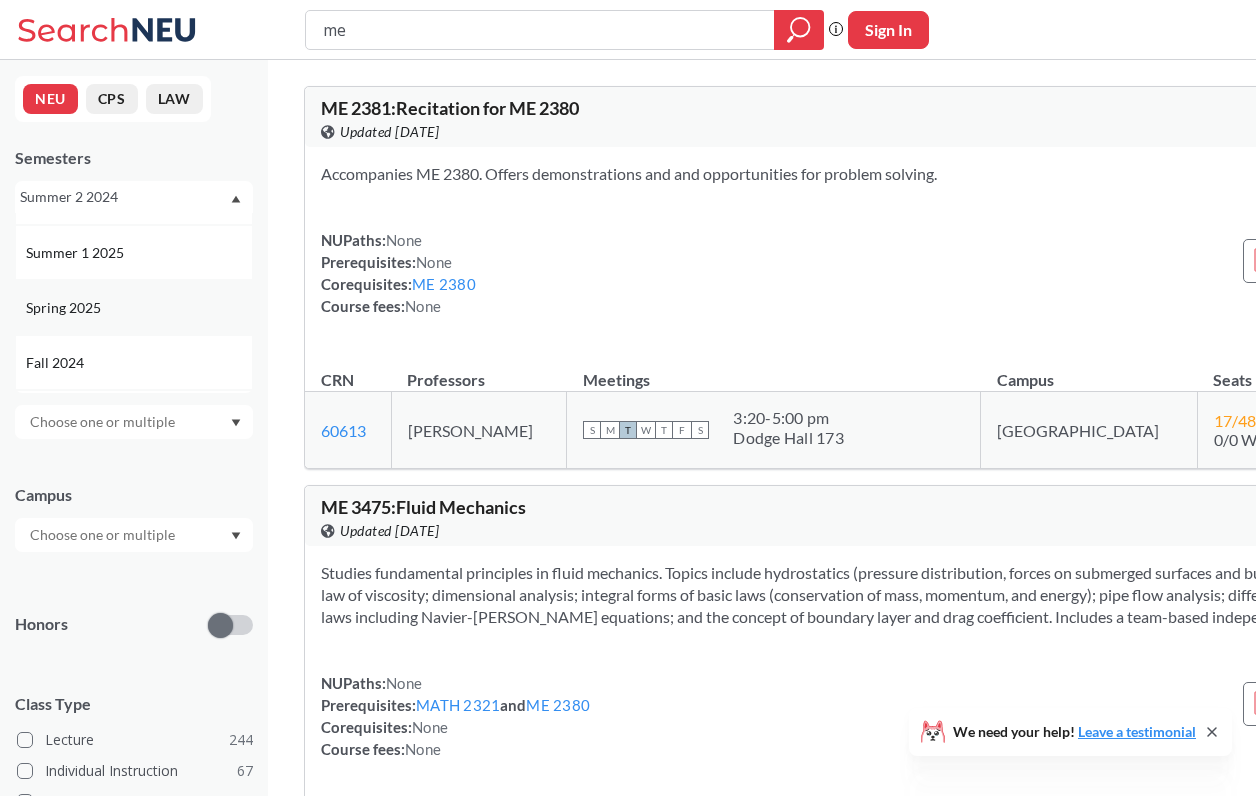 click on "Spring 2025" at bounding box center [65, 308] 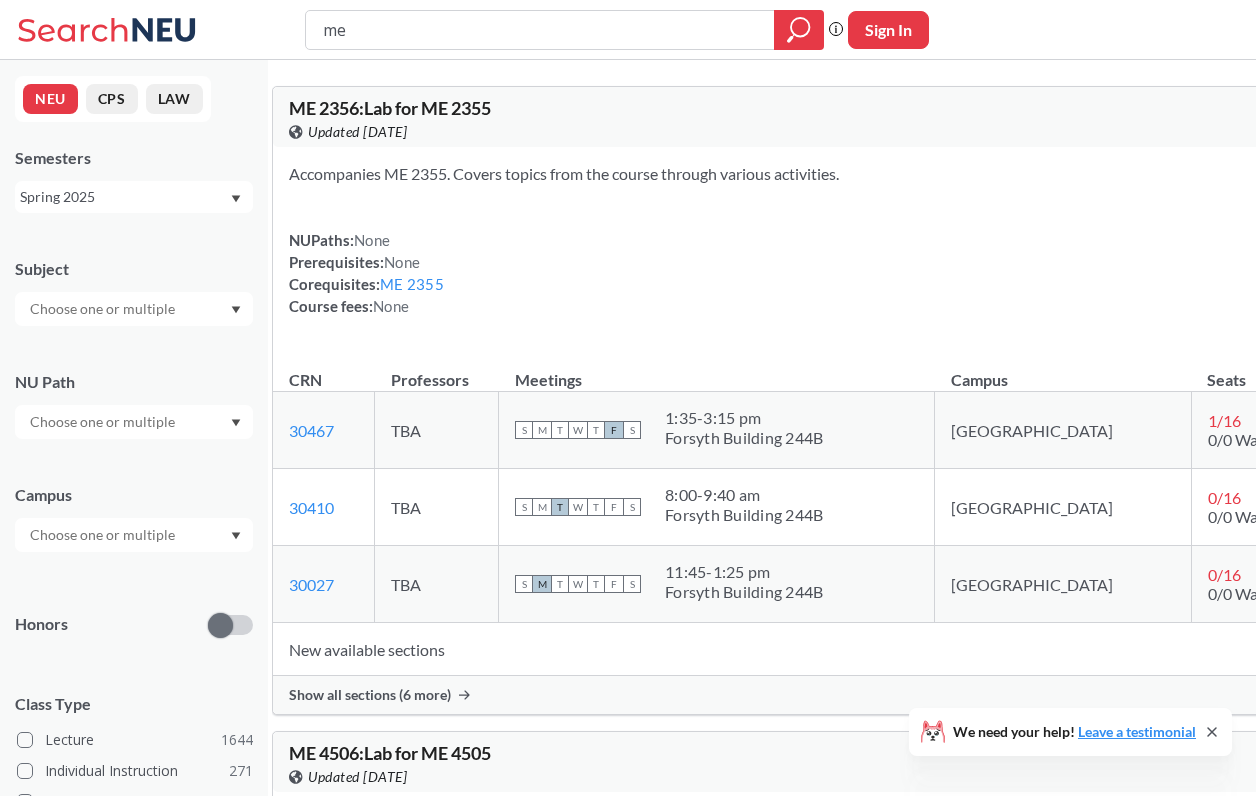 click on "Spring 2025" at bounding box center [134, 197] 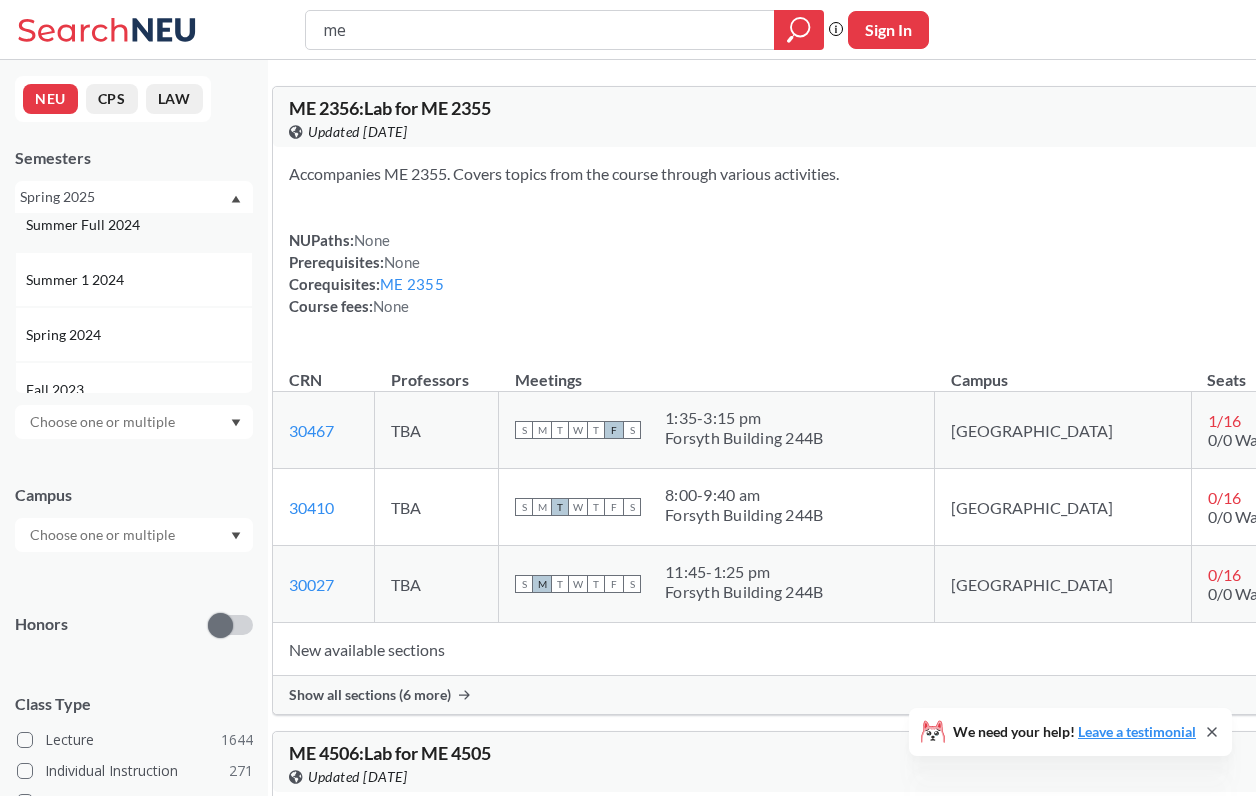 scroll, scrollTop: 424, scrollLeft: 0, axis: vertical 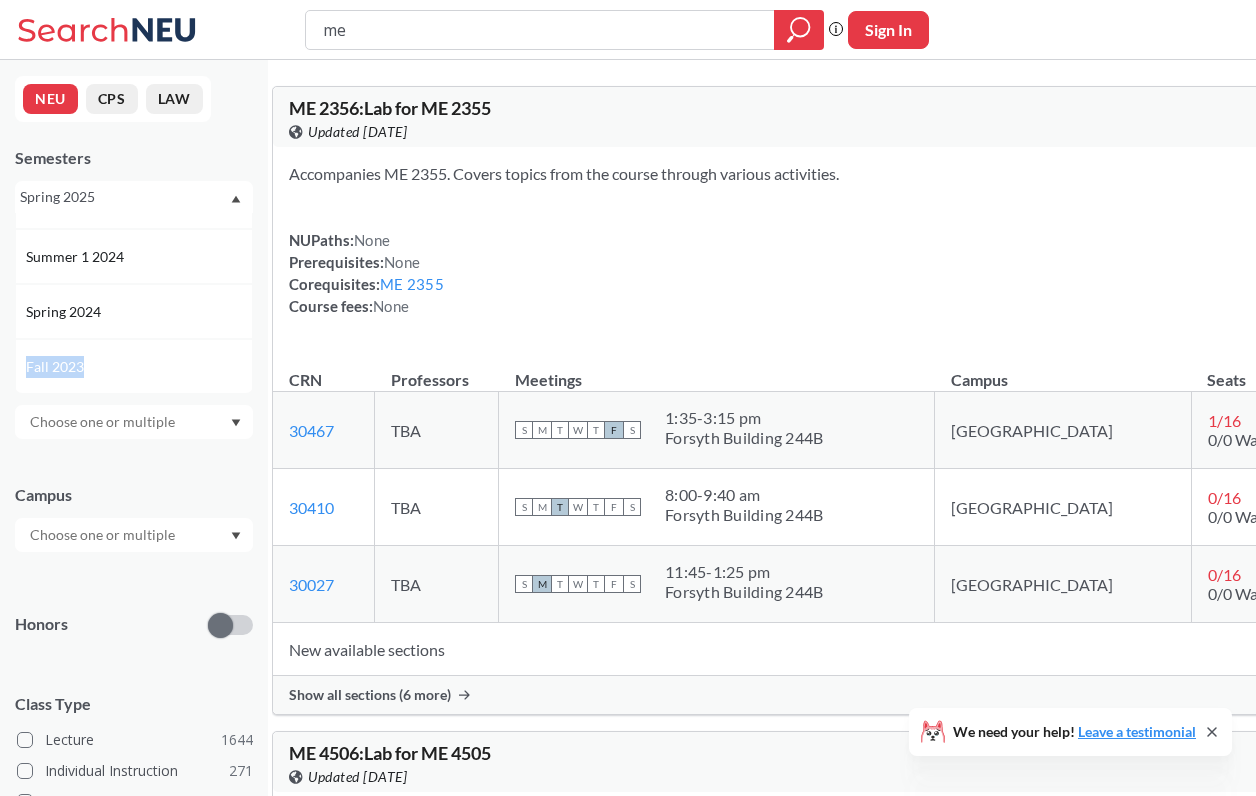 drag, startPoint x: 108, startPoint y: 382, endPoint x: 115, endPoint y: 325, distance: 57.428215 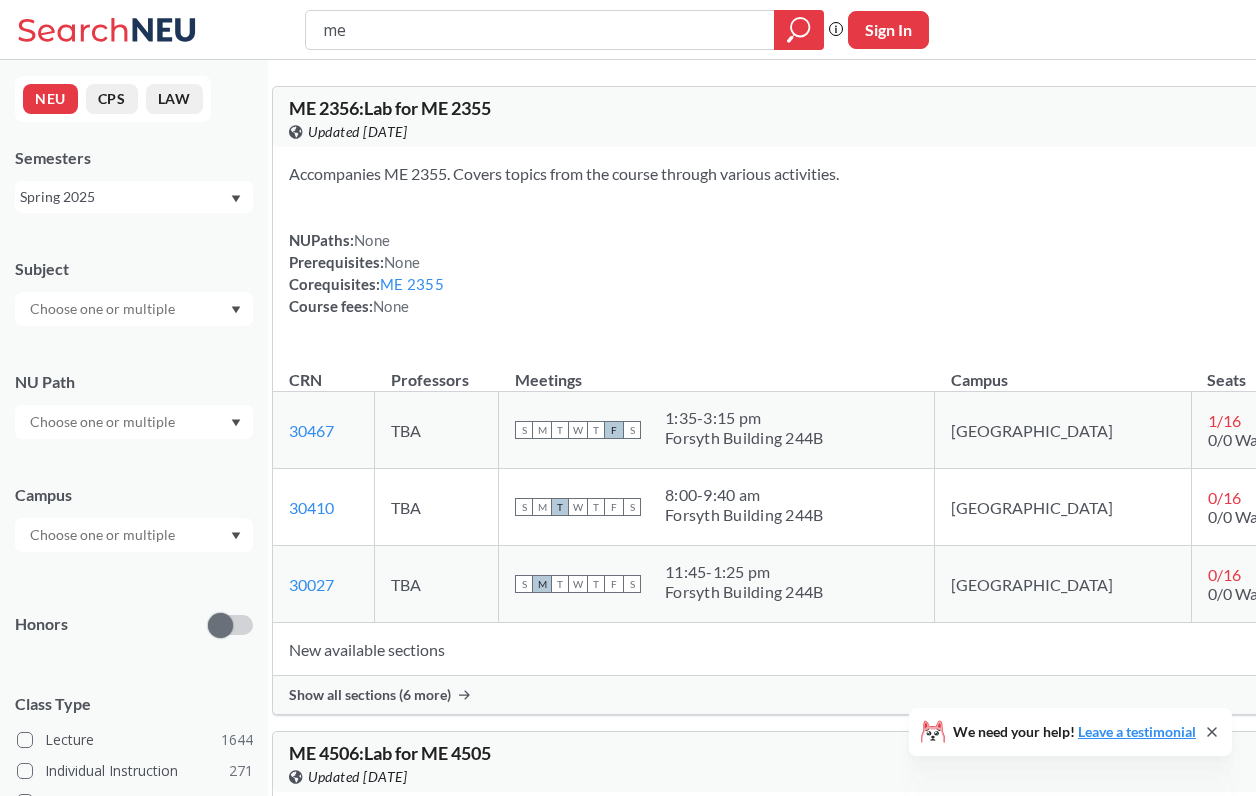 click at bounding box center (134, 309) 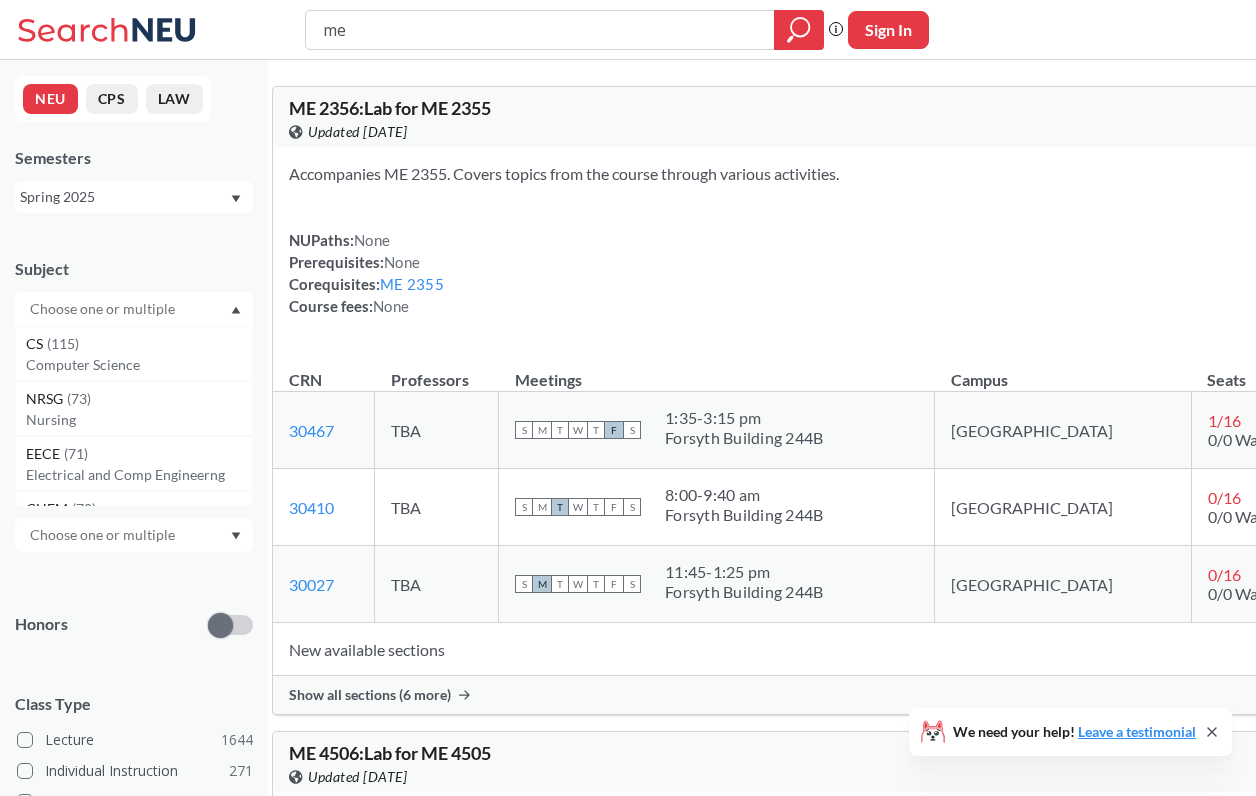 click on "Spring 2025" at bounding box center [124, 197] 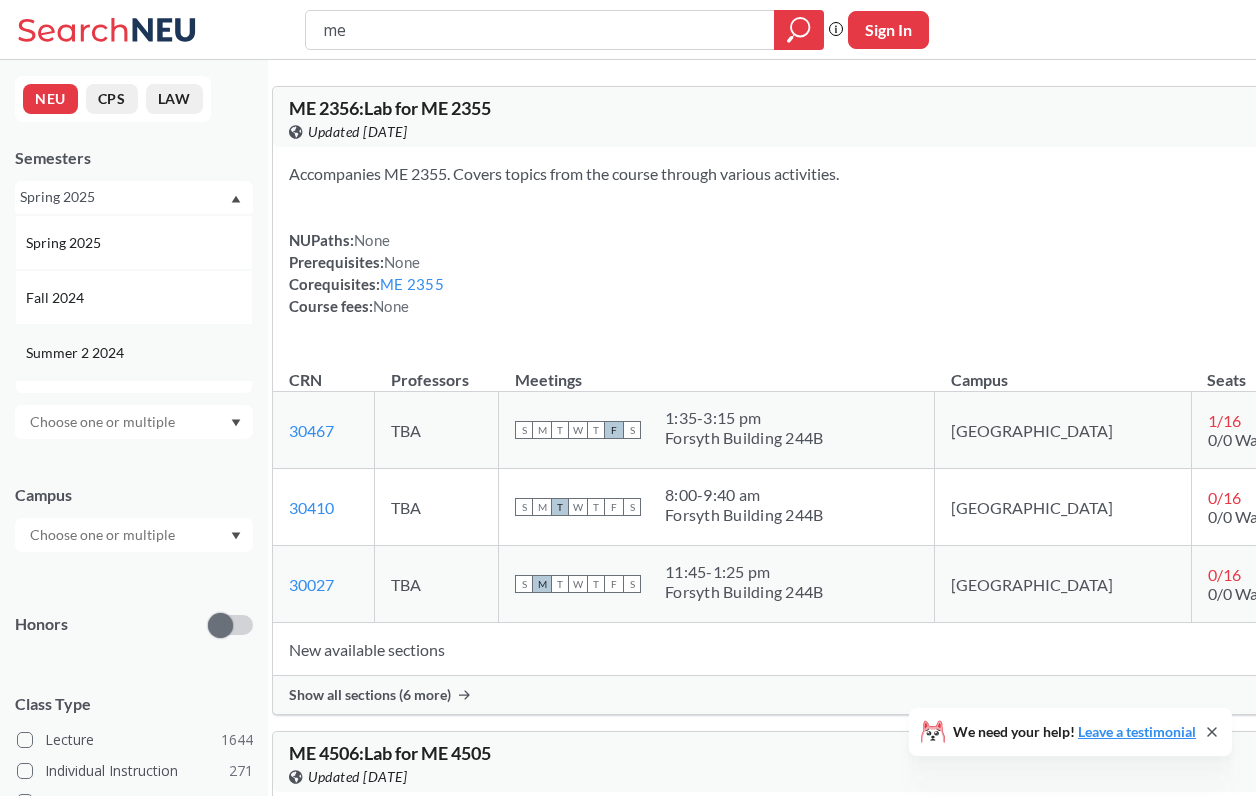scroll, scrollTop: 204, scrollLeft: 0, axis: vertical 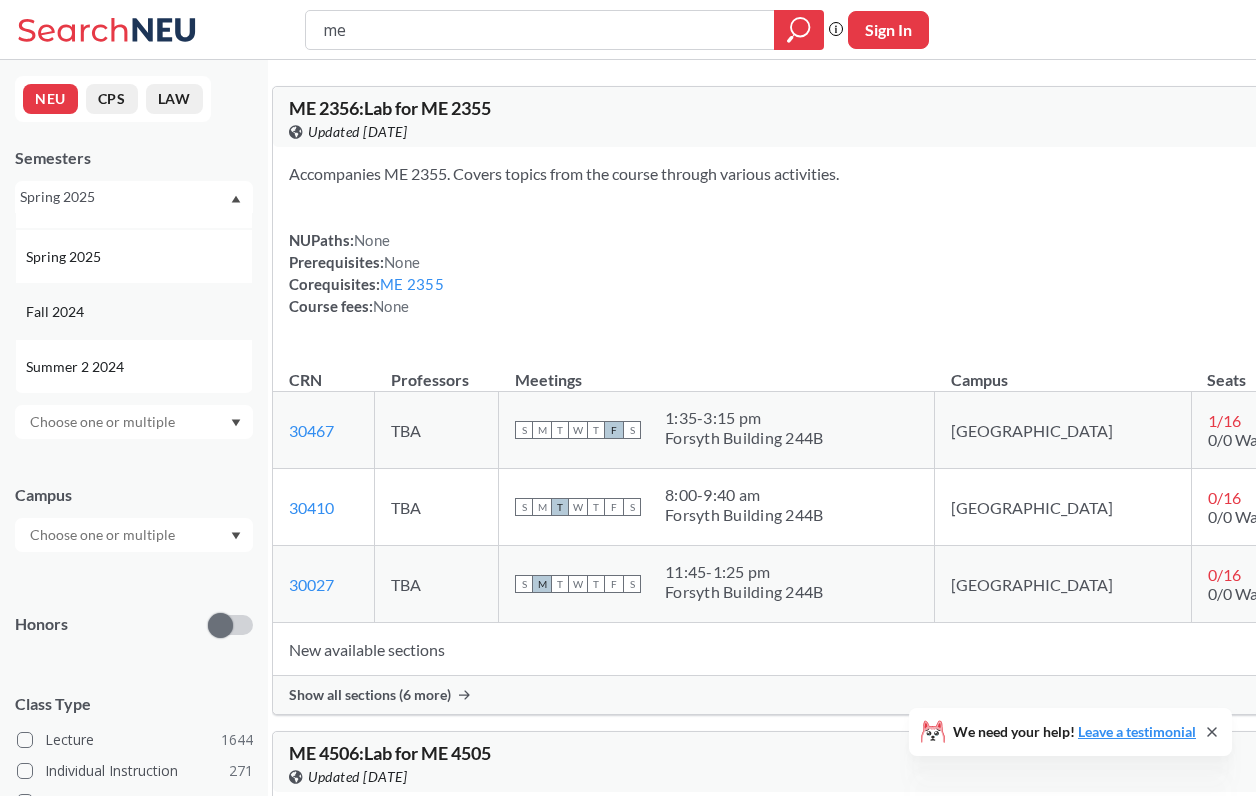 click on "Fall 2024" at bounding box center (134, 311) 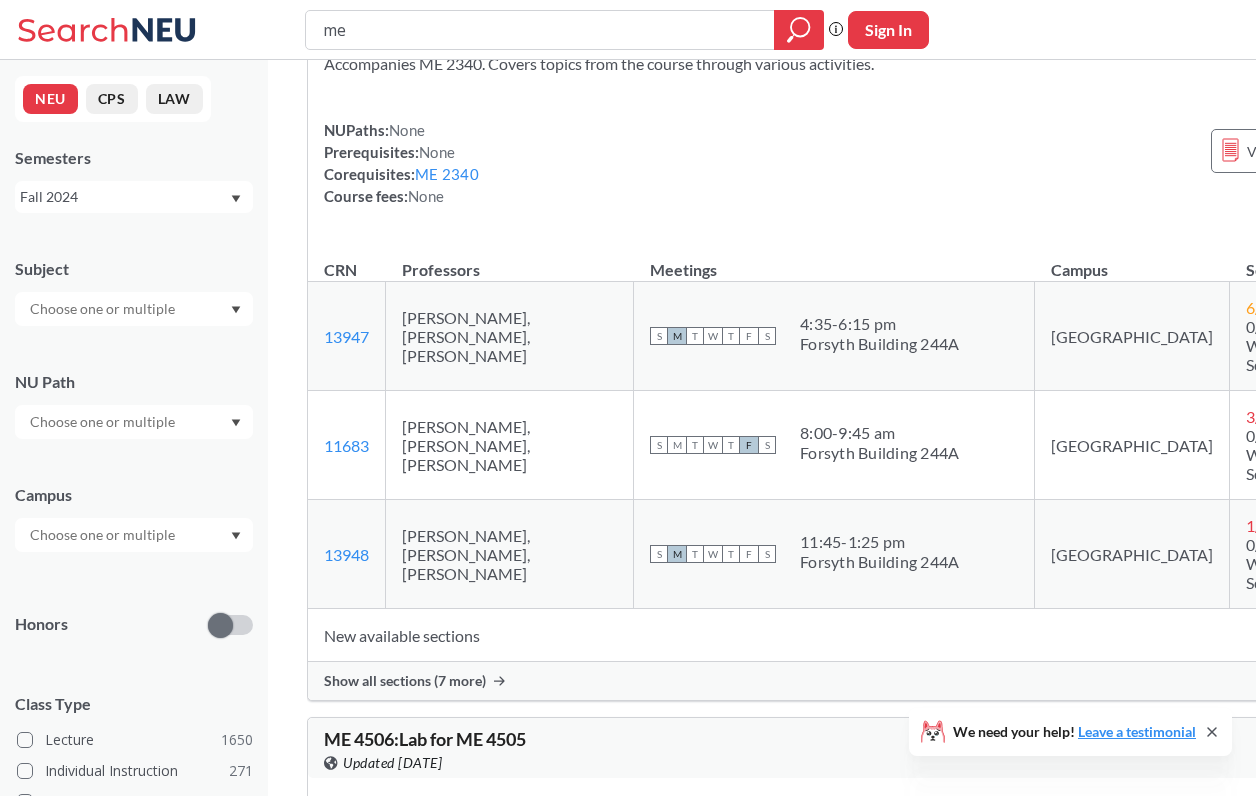scroll, scrollTop: 755, scrollLeft: 0, axis: vertical 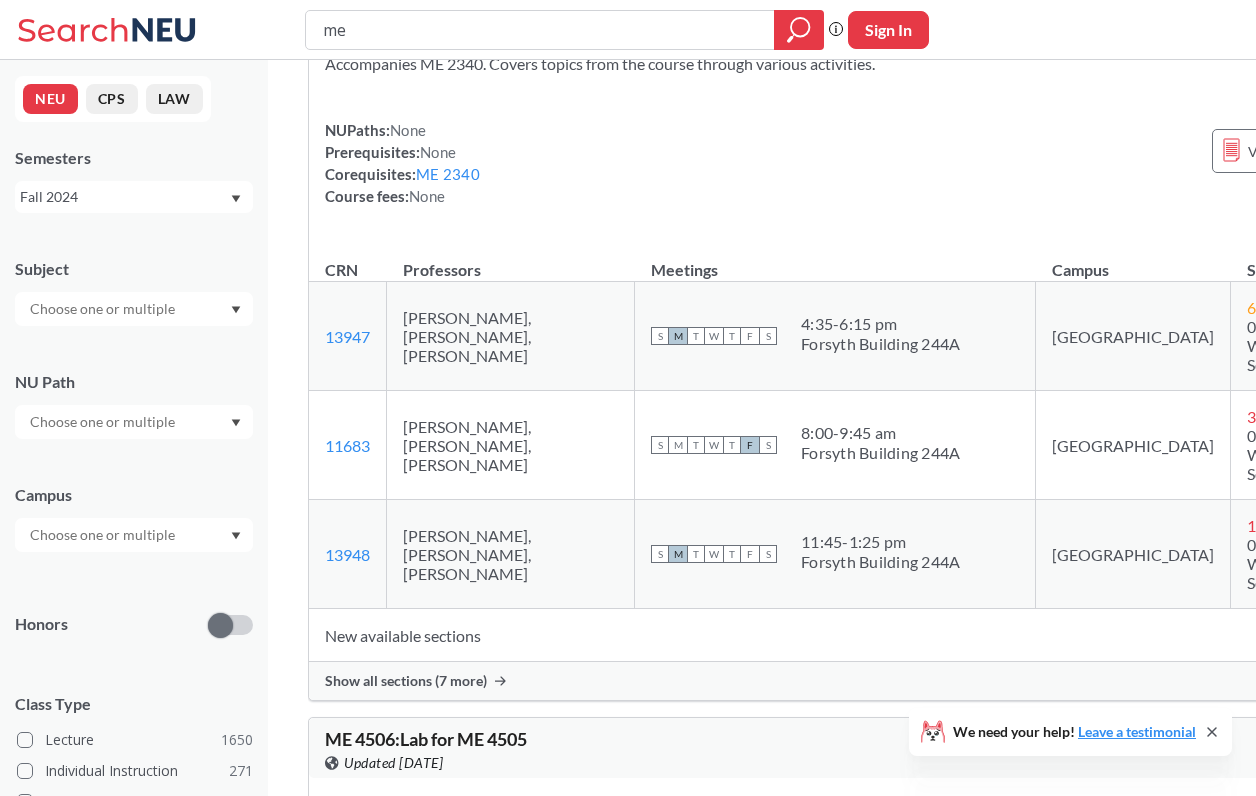 drag, startPoint x: 505, startPoint y: 574, endPoint x: 539, endPoint y: 276, distance: 299.93332 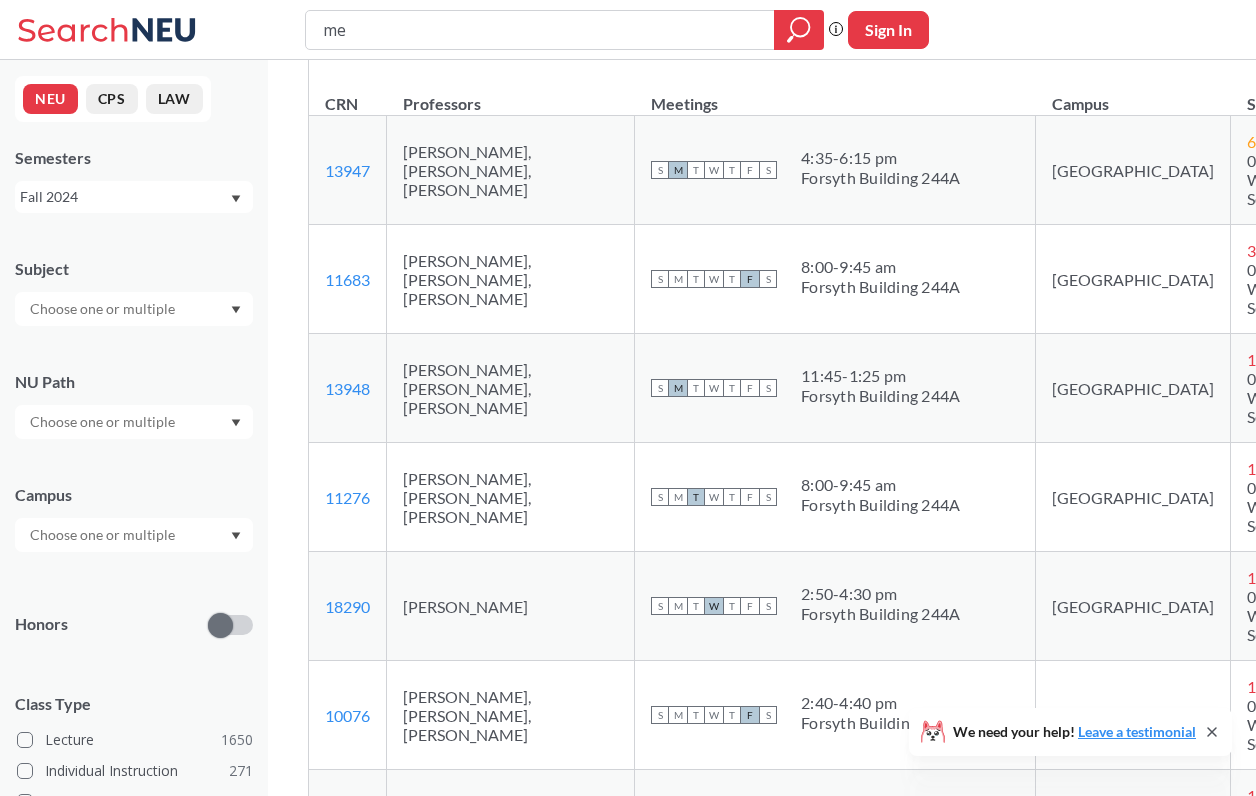 scroll, scrollTop: 1104, scrollLeft: 0, axis: vertical 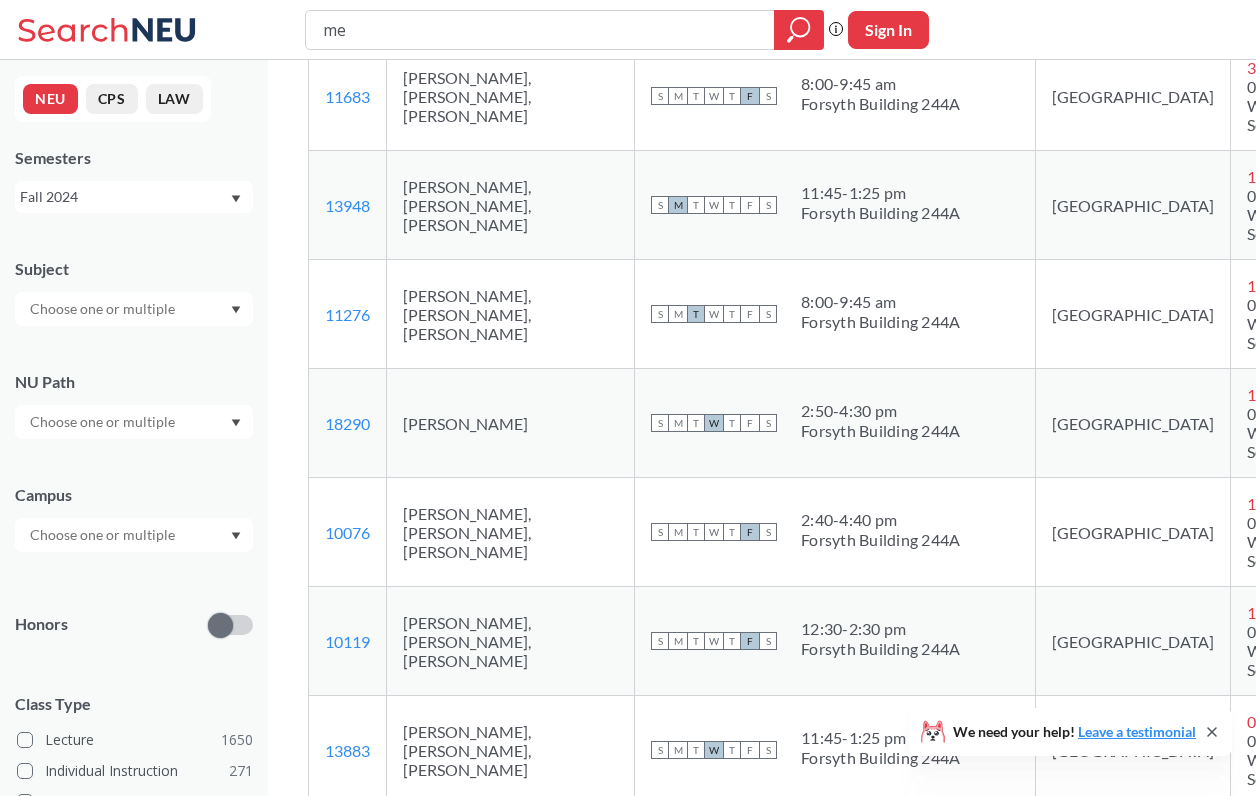 click on "[PERSON_NAME]" at bounding box center [511, 423] 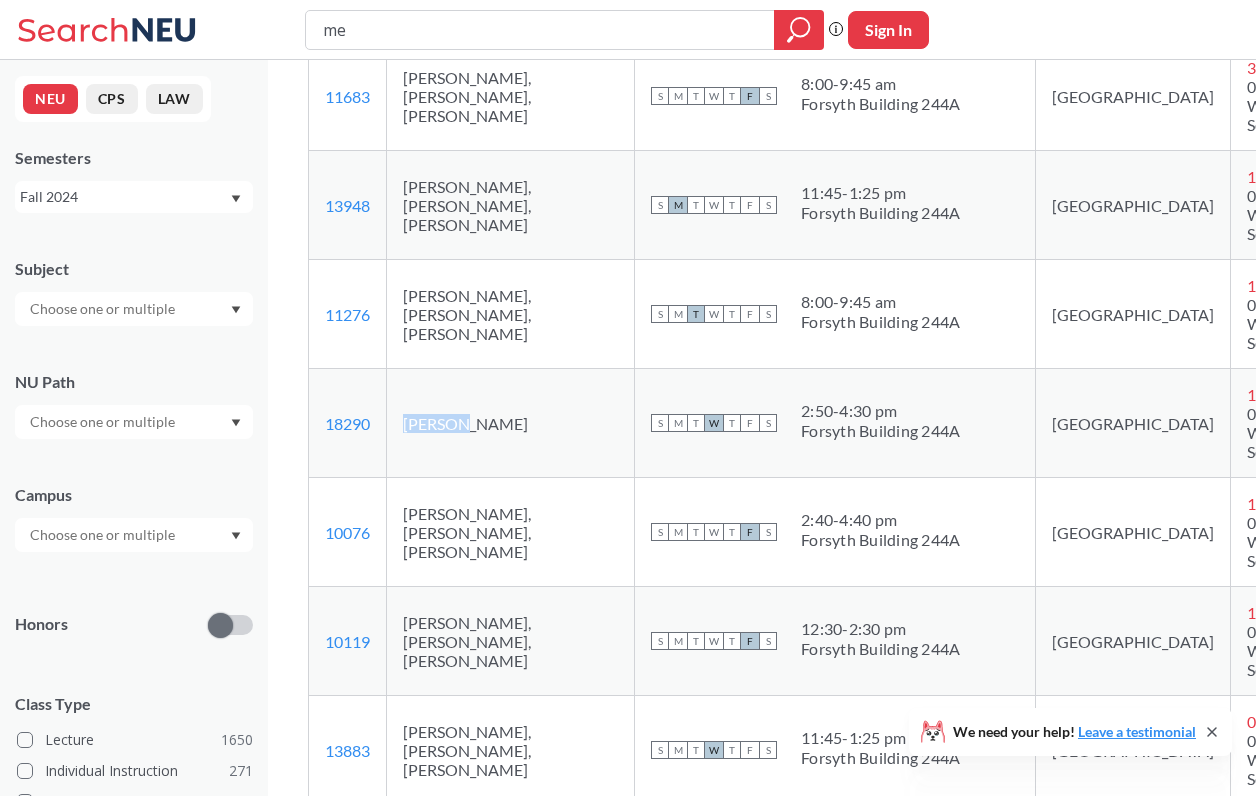 click on "[PERSON_NAME]" at bounding box center (511, 423) 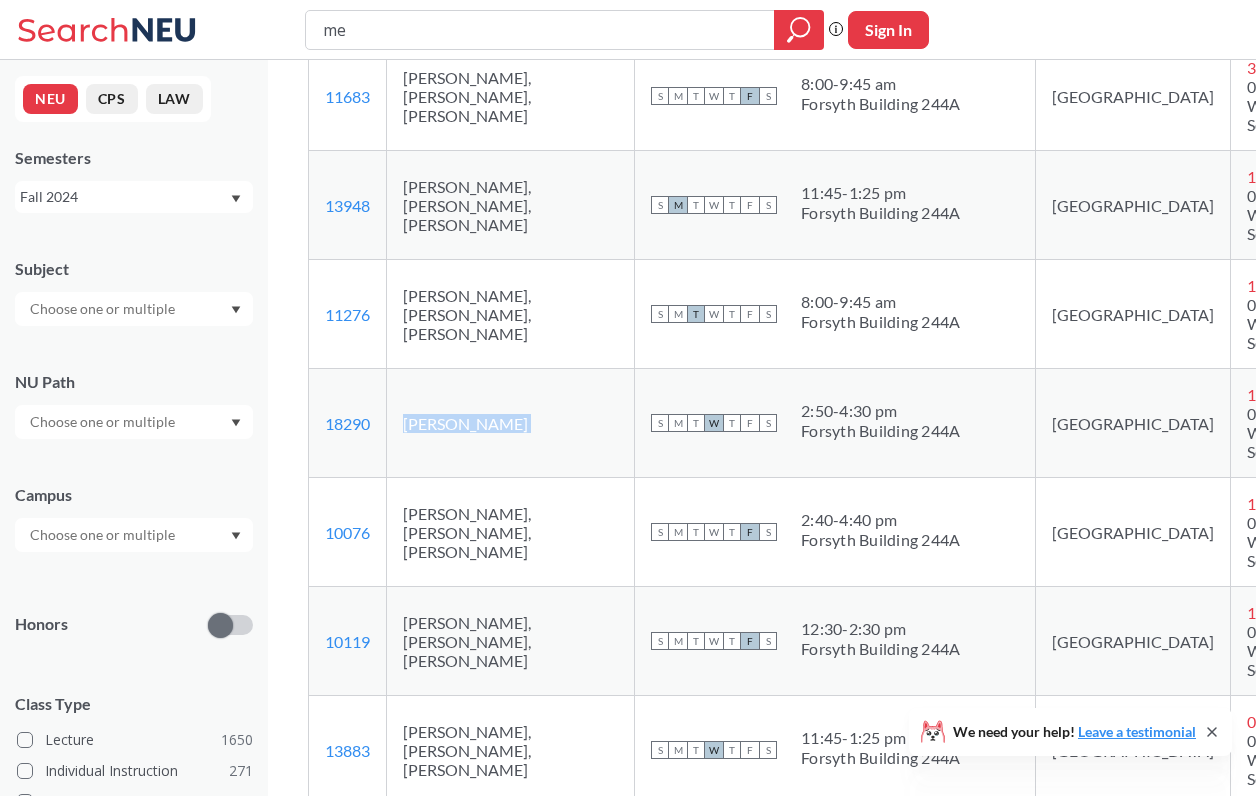 click on "[PERSON_NAME]" at bounding box center [511, 423] 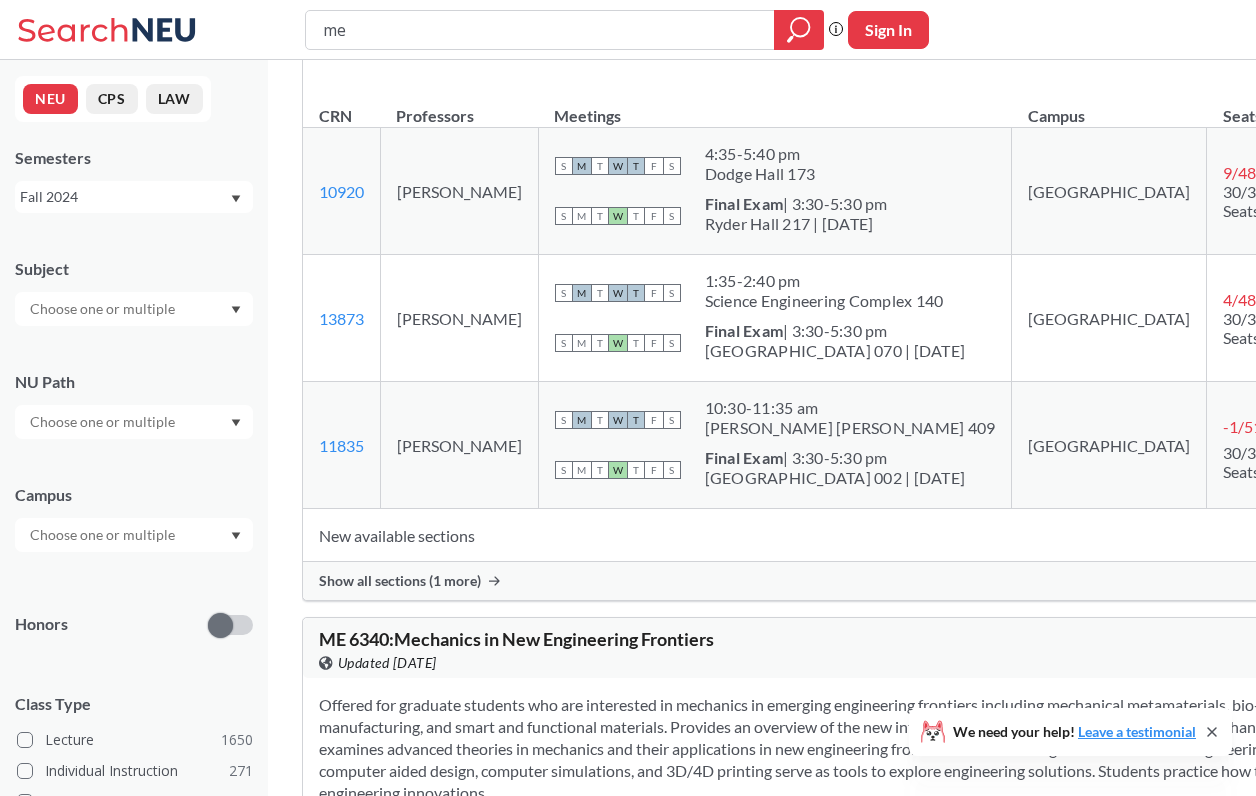 scroll, scrollTop: 6378, scrollLeft: 0, axis: vertical 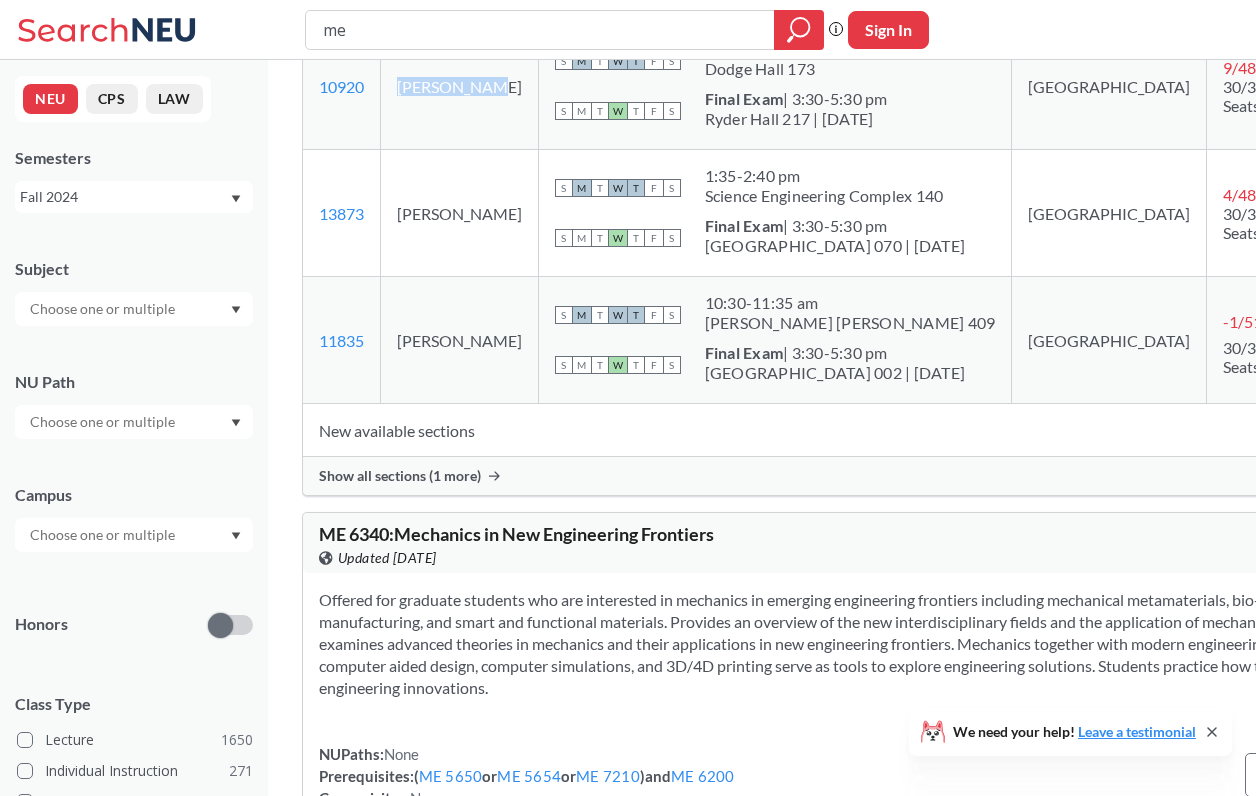 drag, startPoint x: 467, startPoint y: 506, endPoint x: 407, endPoint y: 487, distance: 62.936478 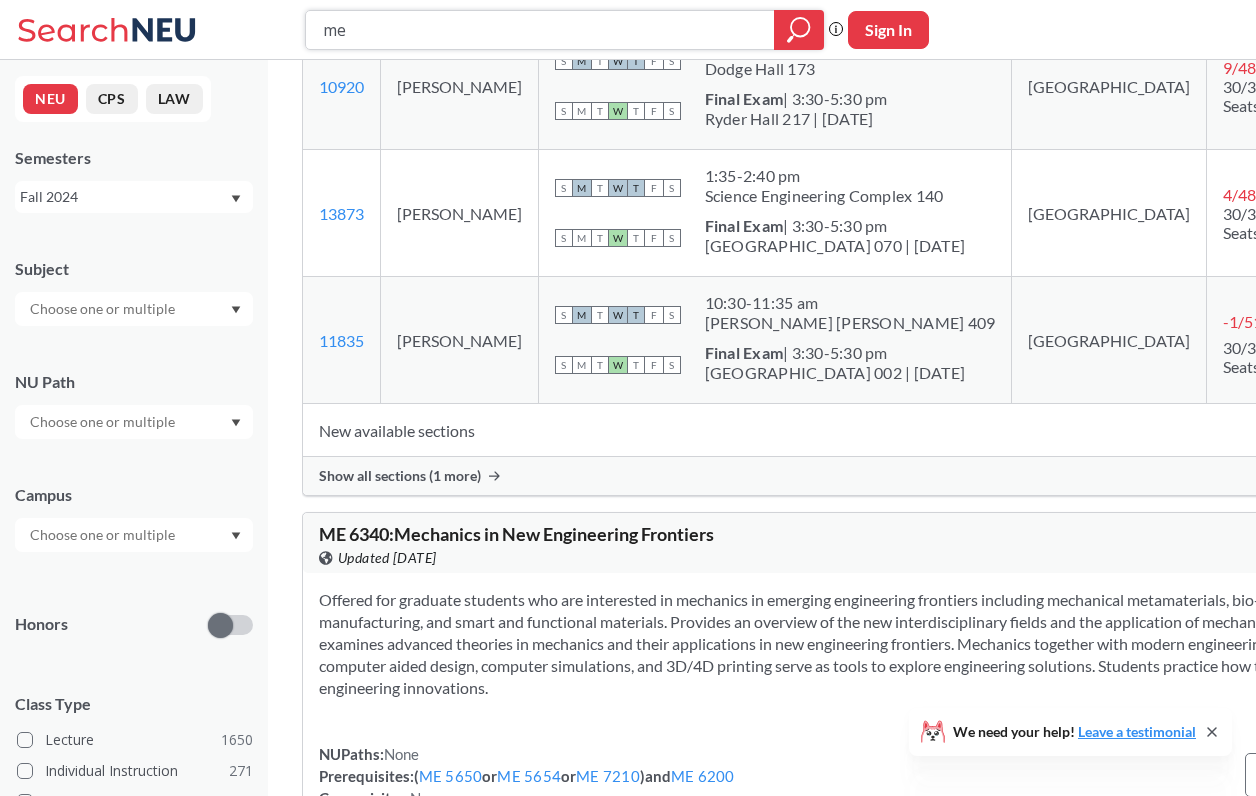 click on "me" at bounding box center [540, 30] 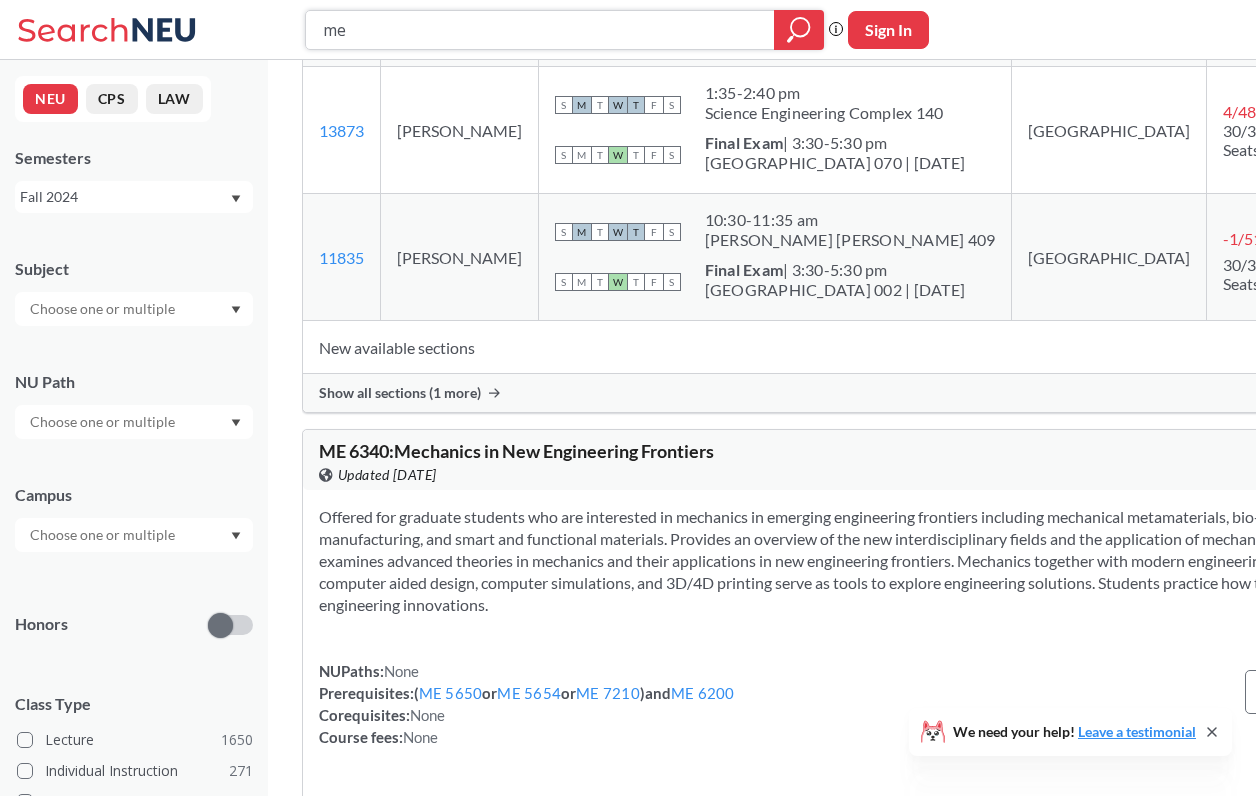 scroll, scrollTop: 6602, scrollLeft: 0, axis: vertical 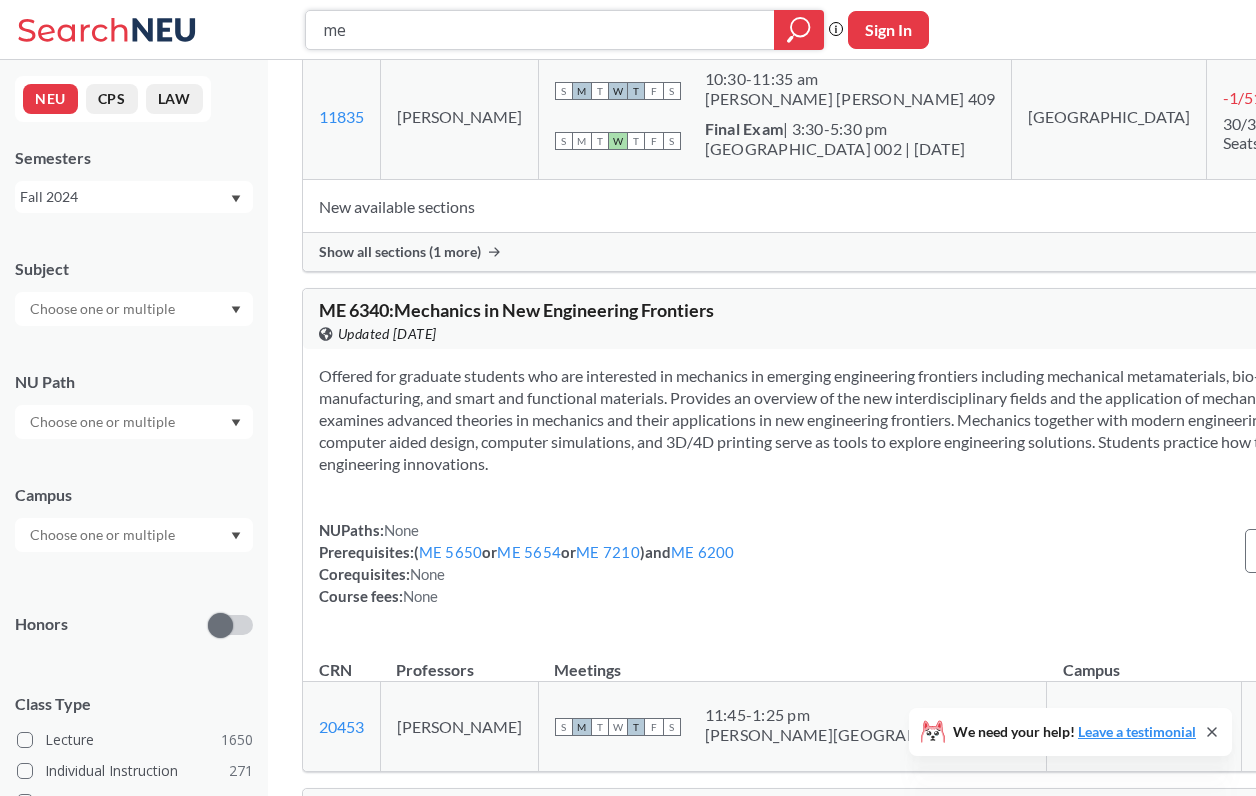 type on "m" 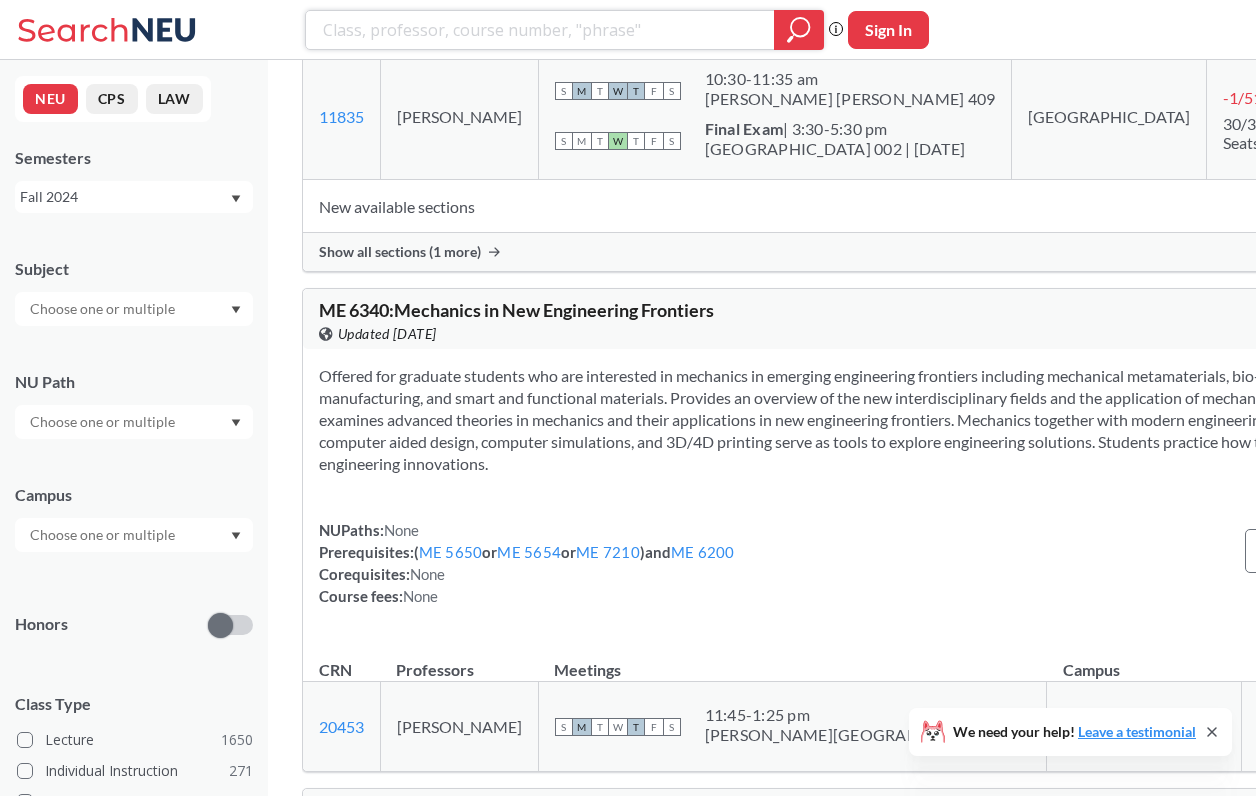 paste on "[PERSON_NAME]" 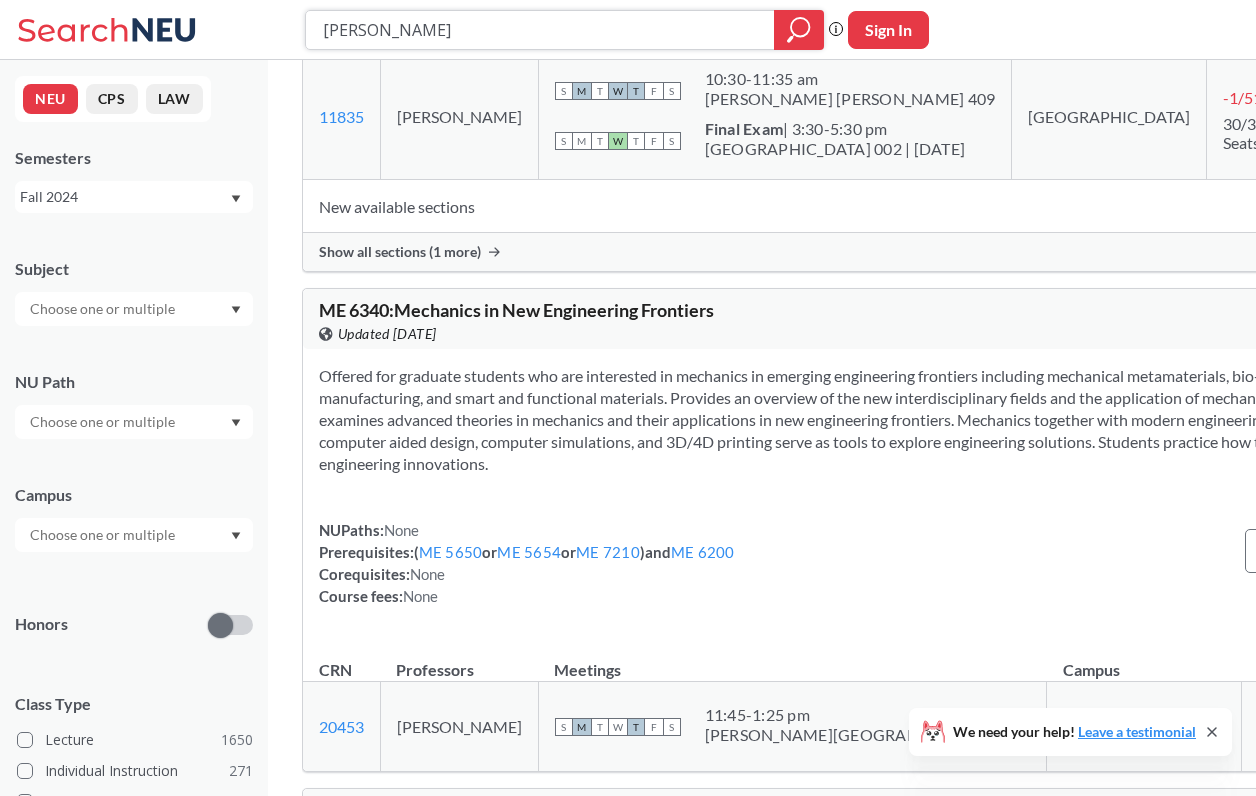 scroll, scrollTop: 0, scrollLeft: 0, axis: both 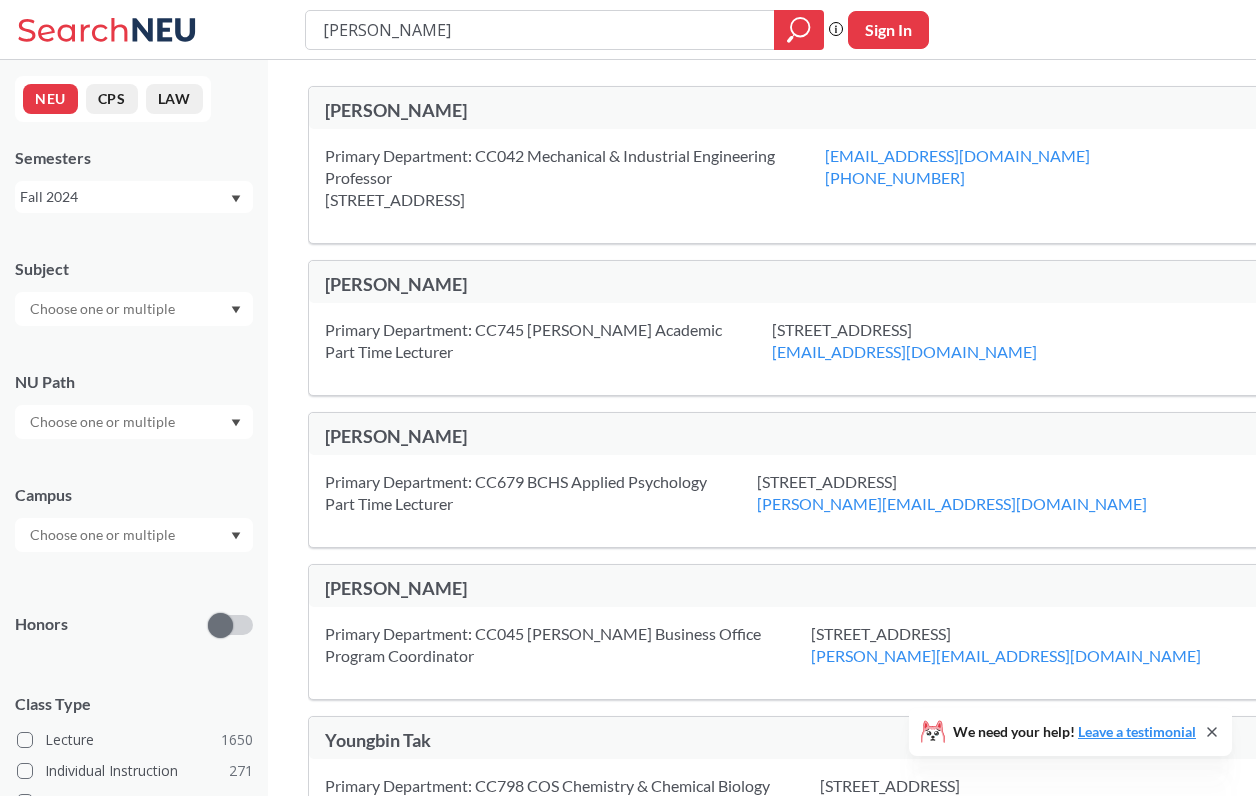 click on "[PERSON_NAME]" at bounding box center (589, 112) 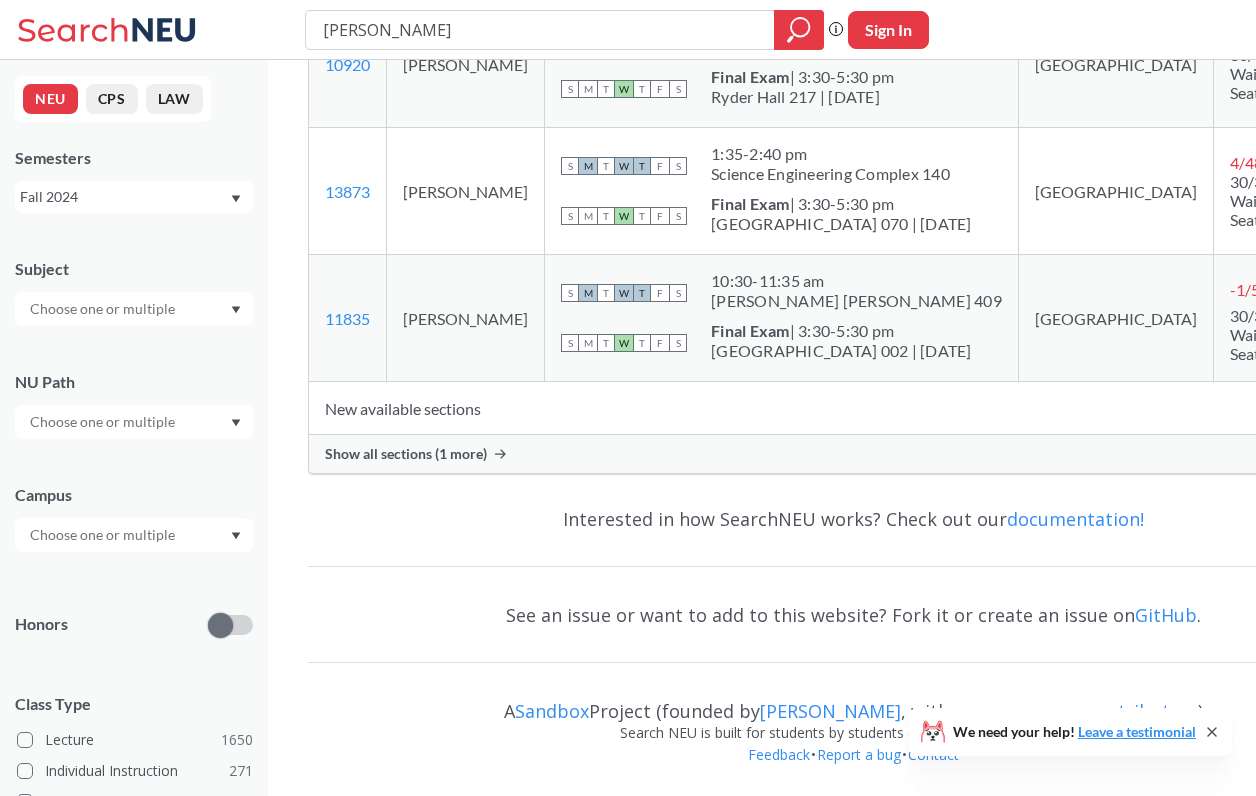 scroll, scrollTop: 2406, scrollLeft: 0, axis: vertical 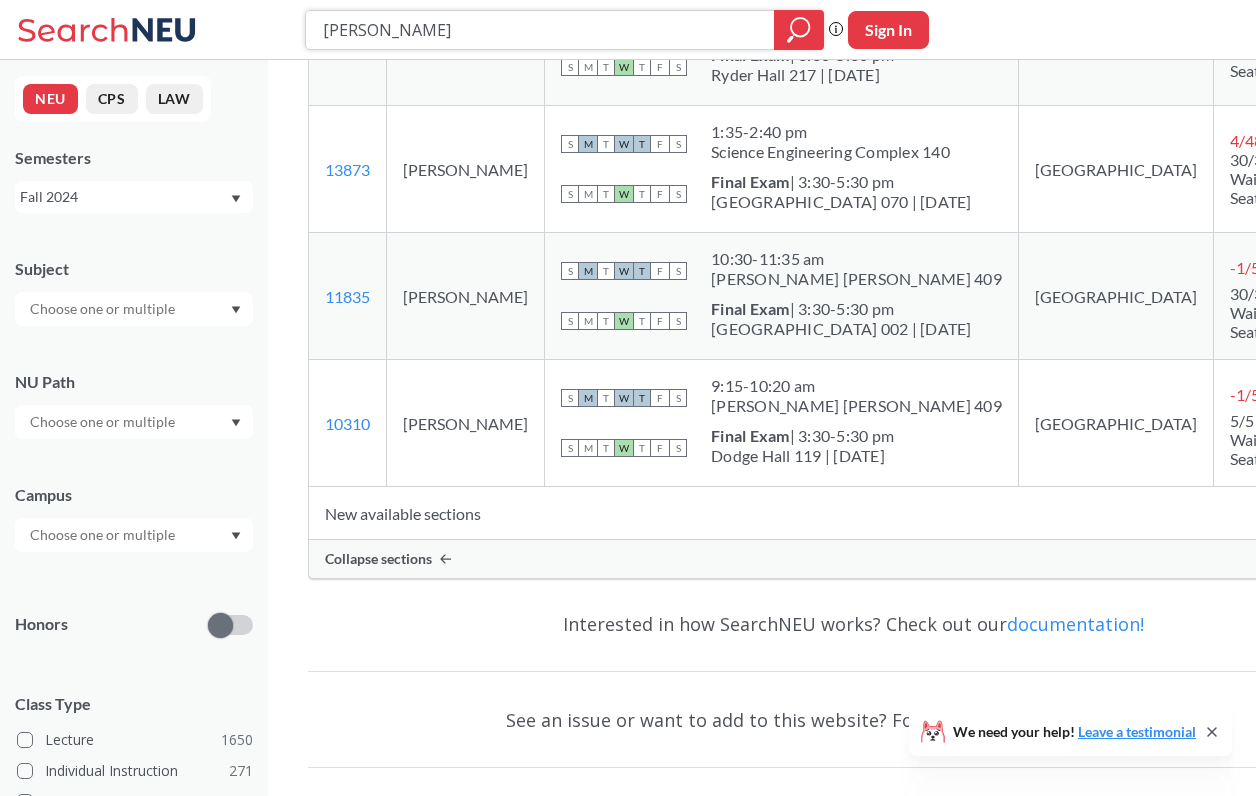 click on "[PERSON_NAME]" at bounding box center (540, 30) 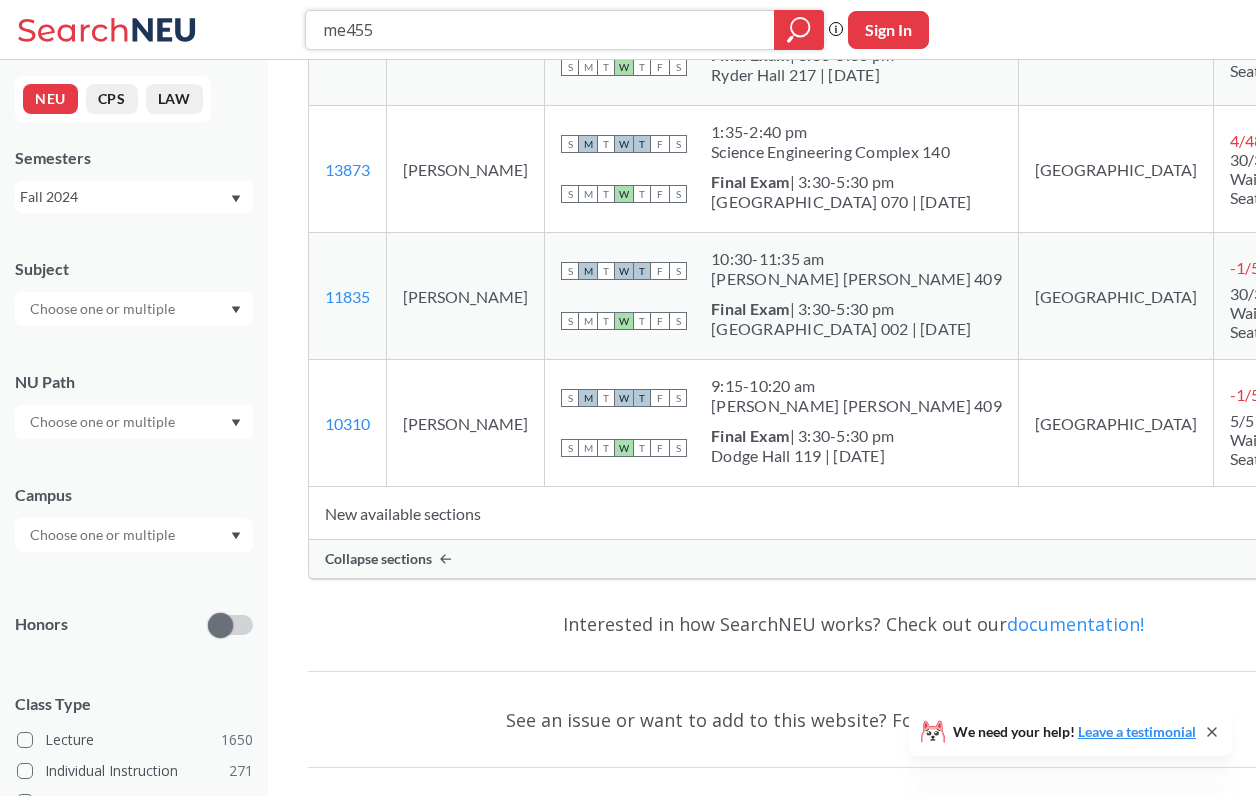 type on "me4555" 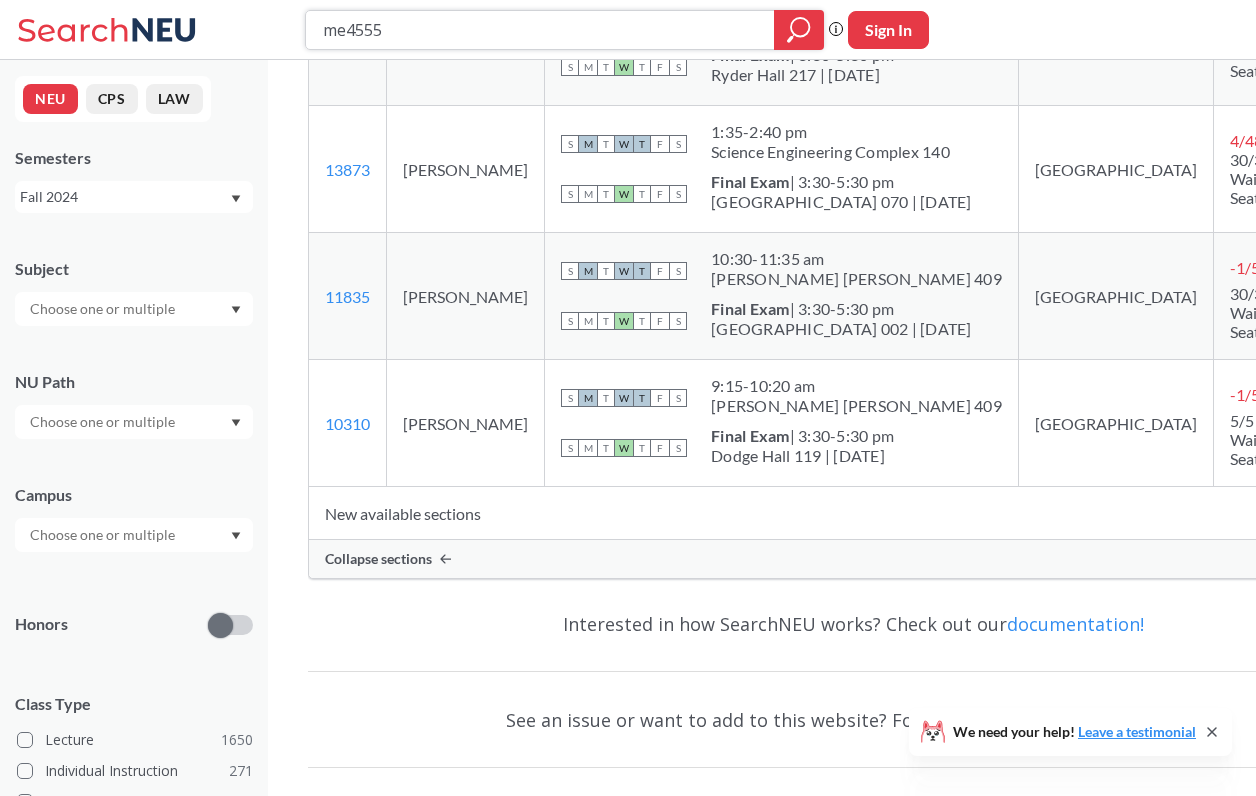 scroll, scrollTop: 0, scrollLeft: 0, axis: both 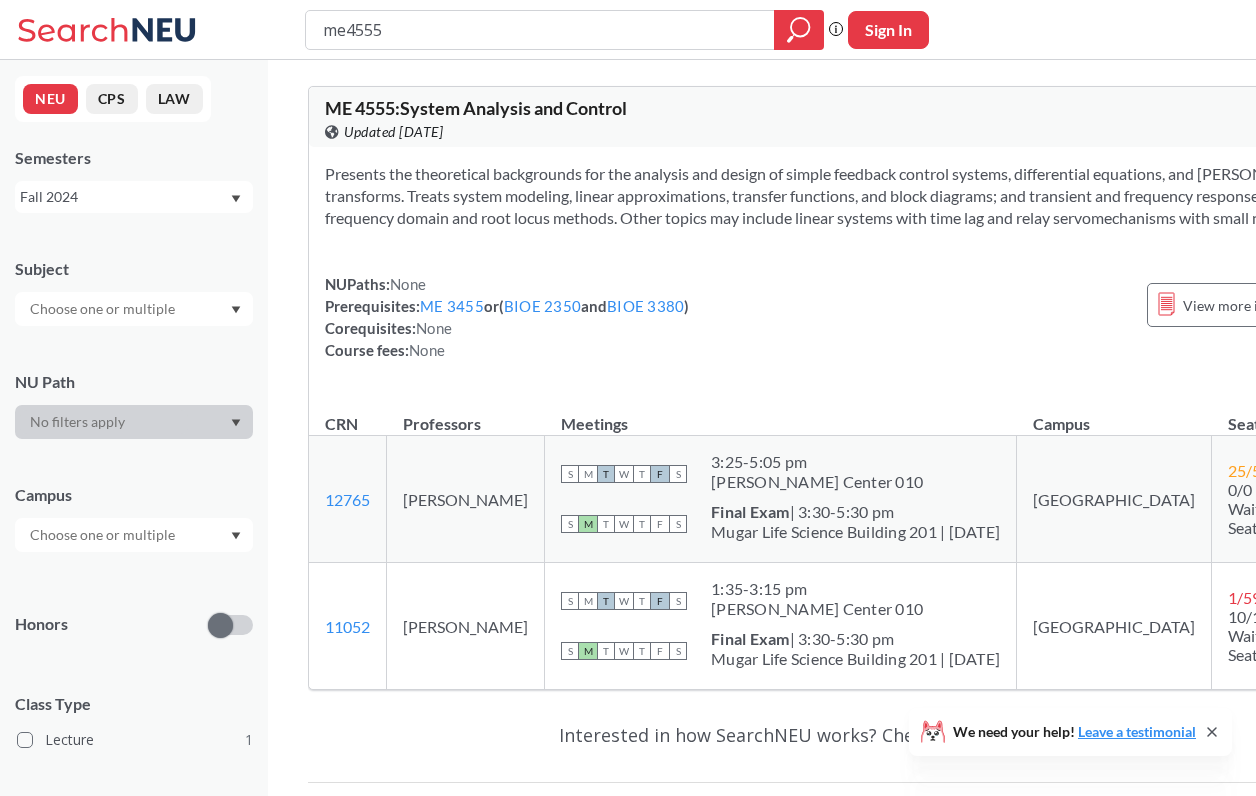 drag, startPoint x: 469, startPoint y: 558, endPoint x: 404, endPoint y: 496, distance: 89.827614 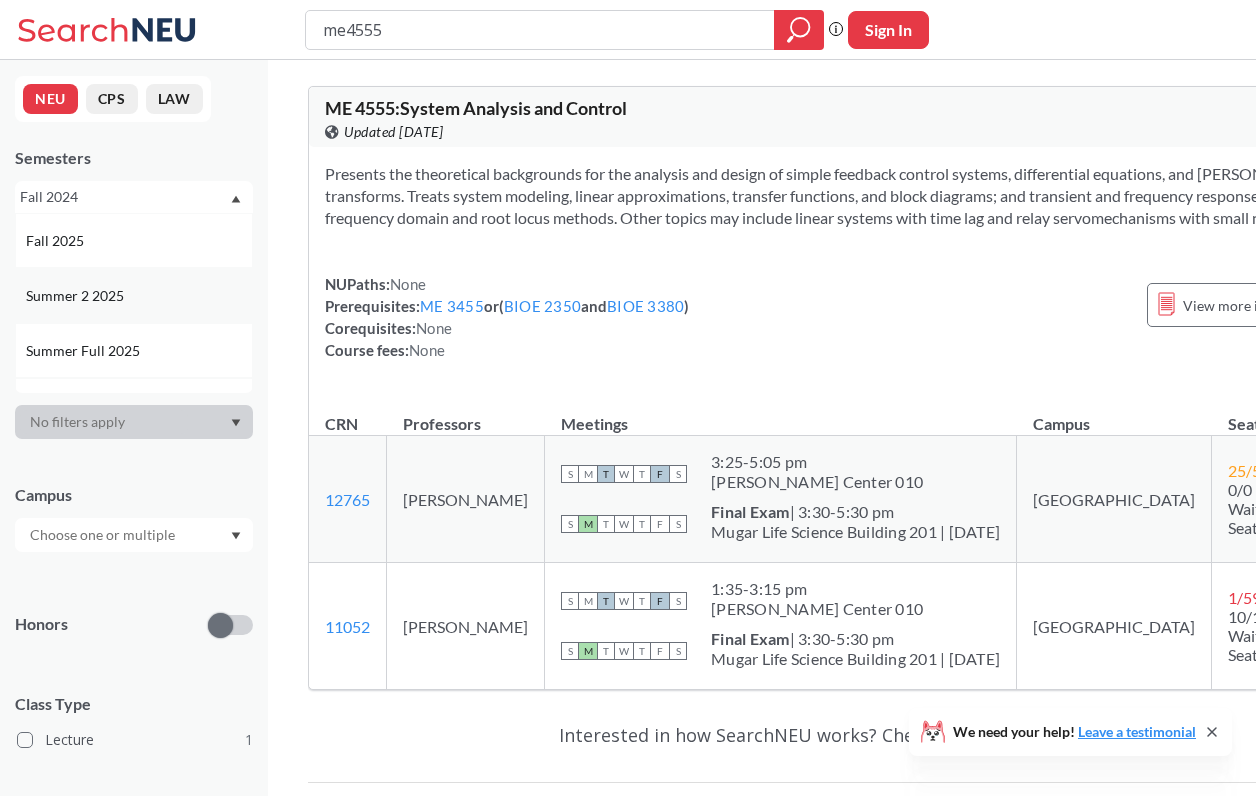 scroll, scrollTop: -1, scrollLeft: 0, axis: vertical 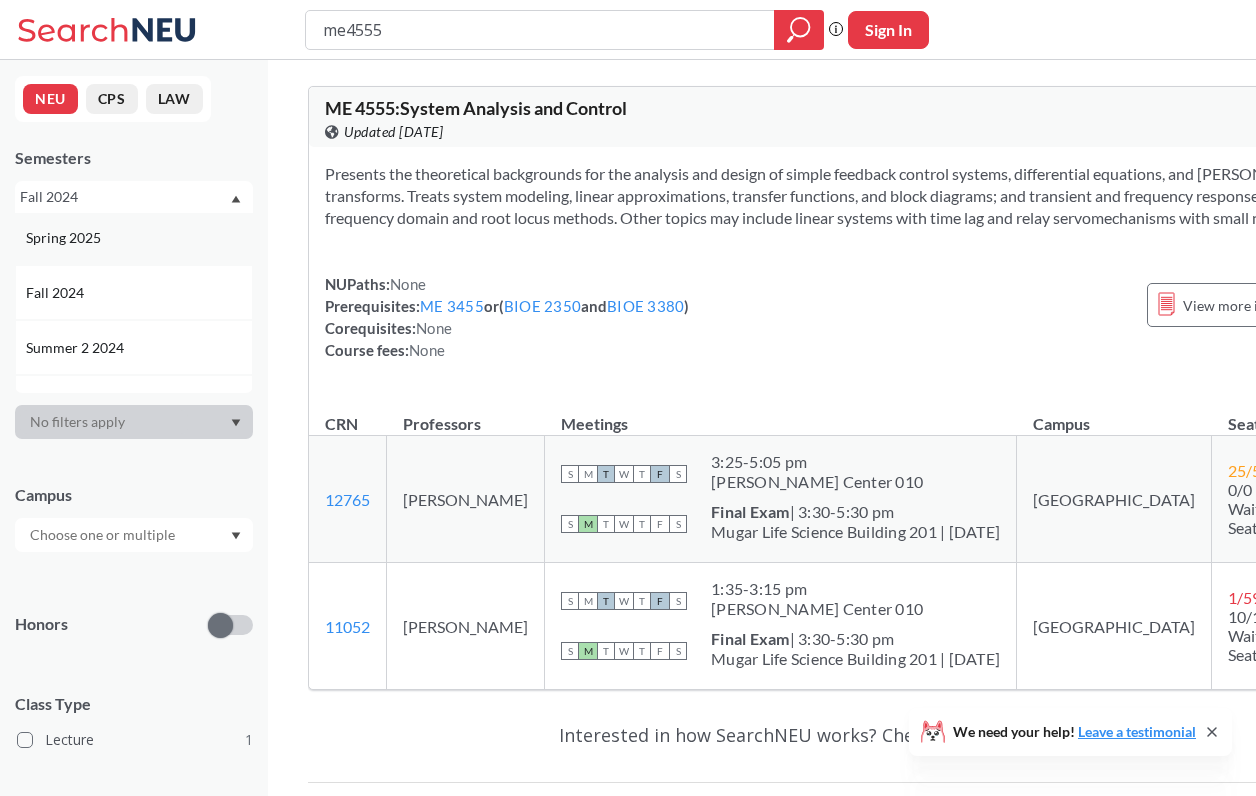 click on "Spring 2025" at bounding box center (65, 238) 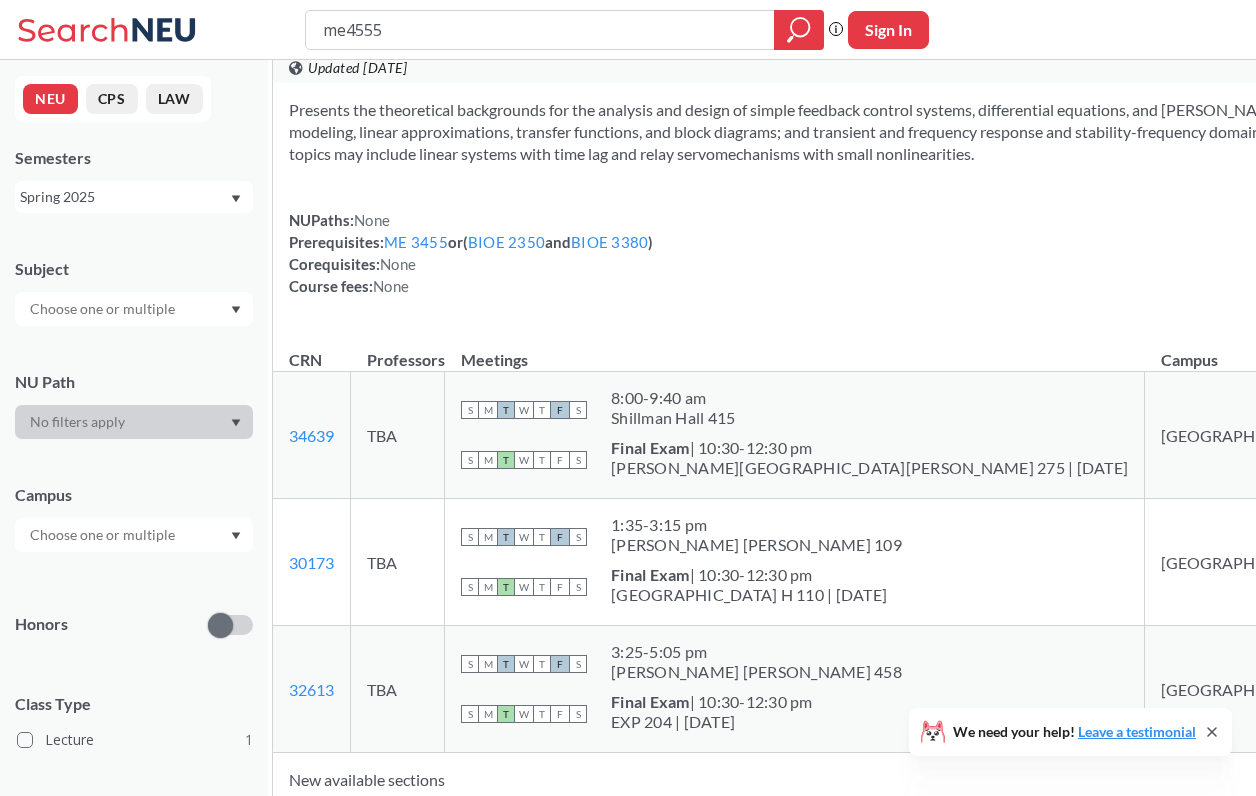 scroll, scrollTop: 123, scrollLeft: 0, axis: vertical 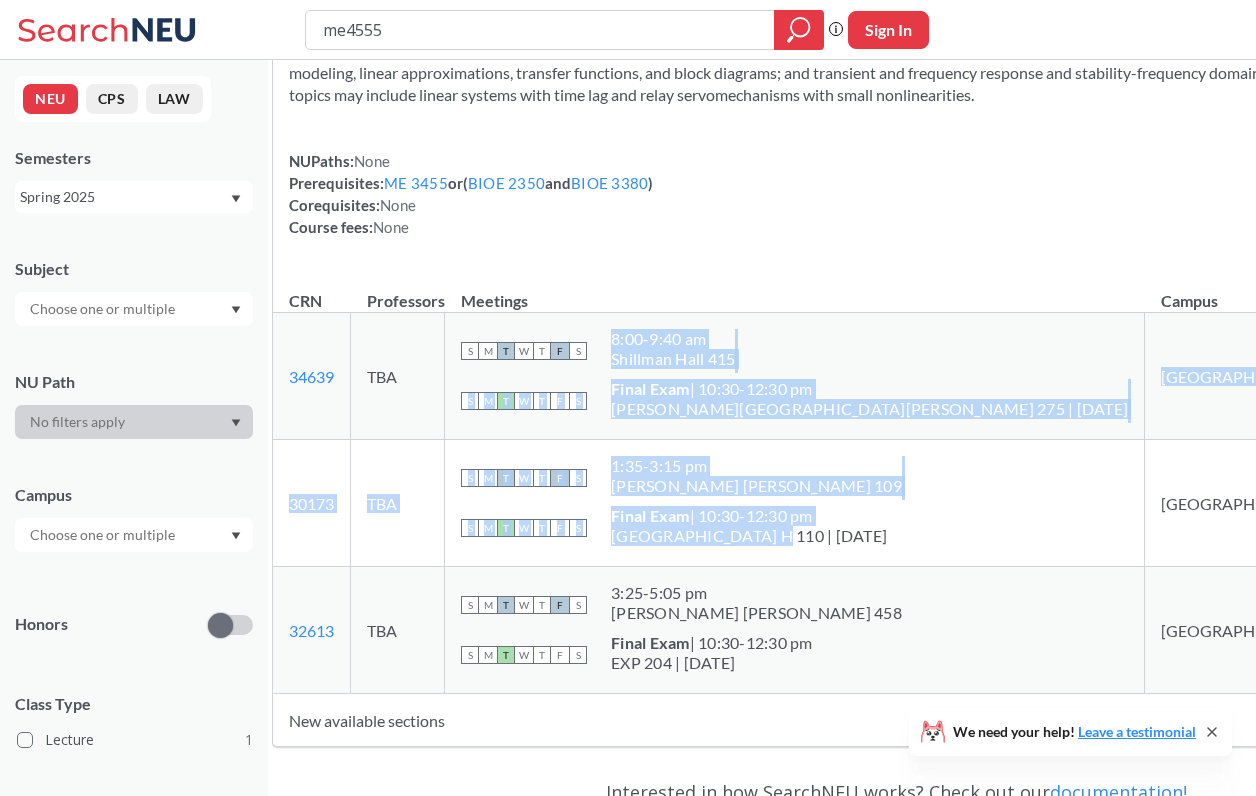 drag, startPoint x: 786, startPoint y: 540, endPoint x: 773, endPoint y: 367, distance: 173.48775 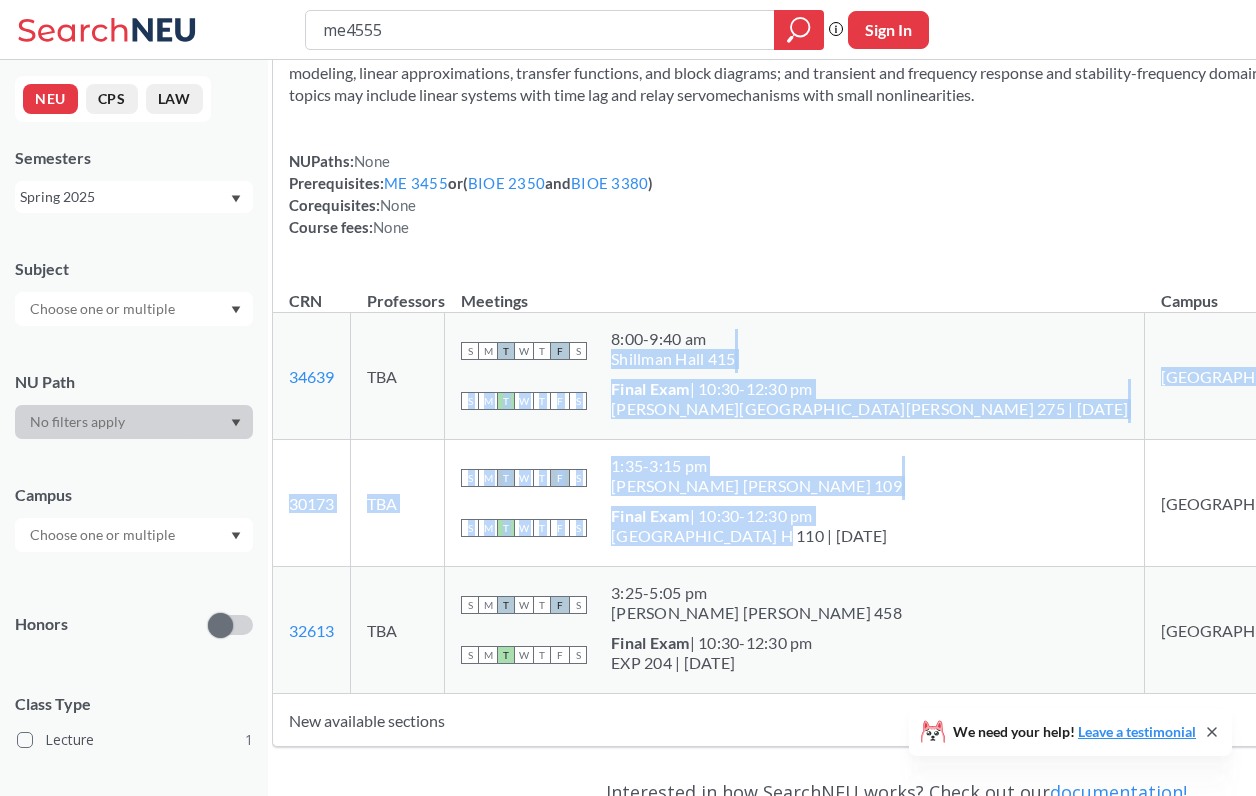 click on "8:00 - 9:40 am" at bounding box center [673, 339] 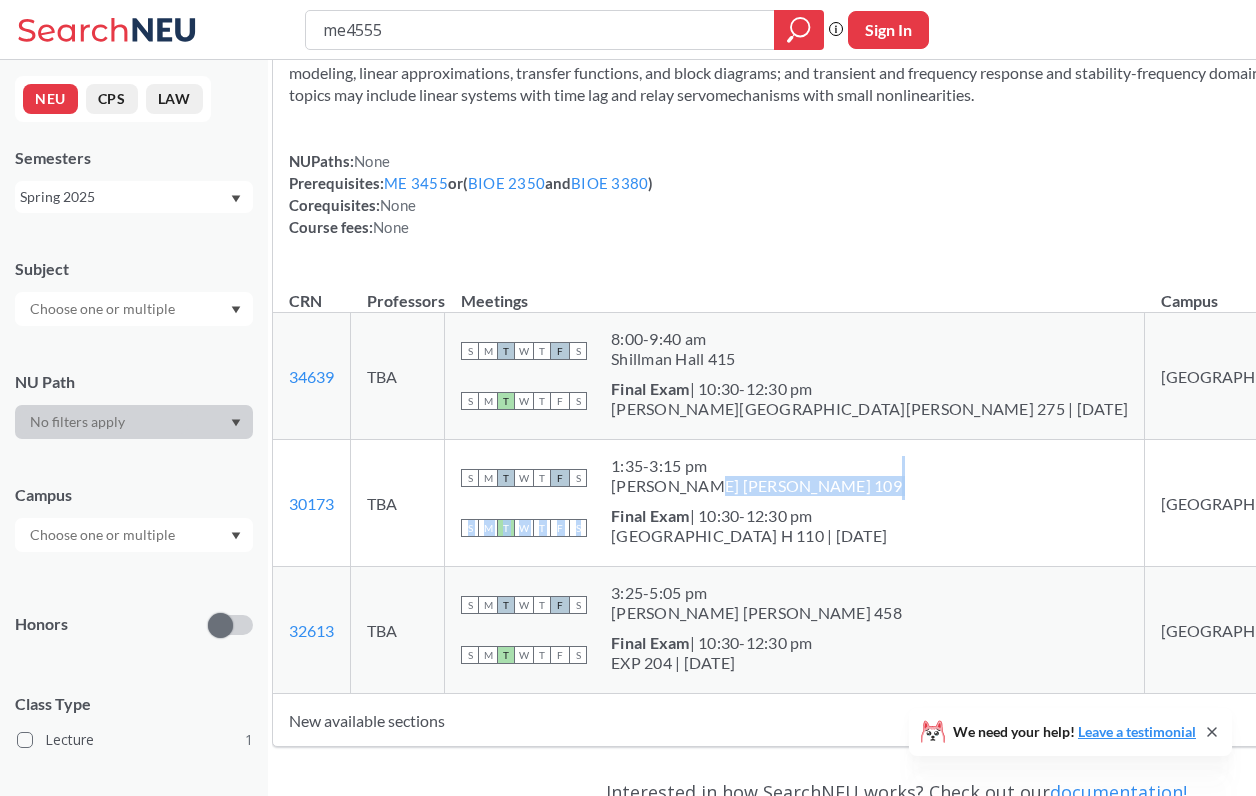 drag, startPoint x: 737, startPoint y: 505, endPoint x: 737, endPoint y: 570, distance: 65 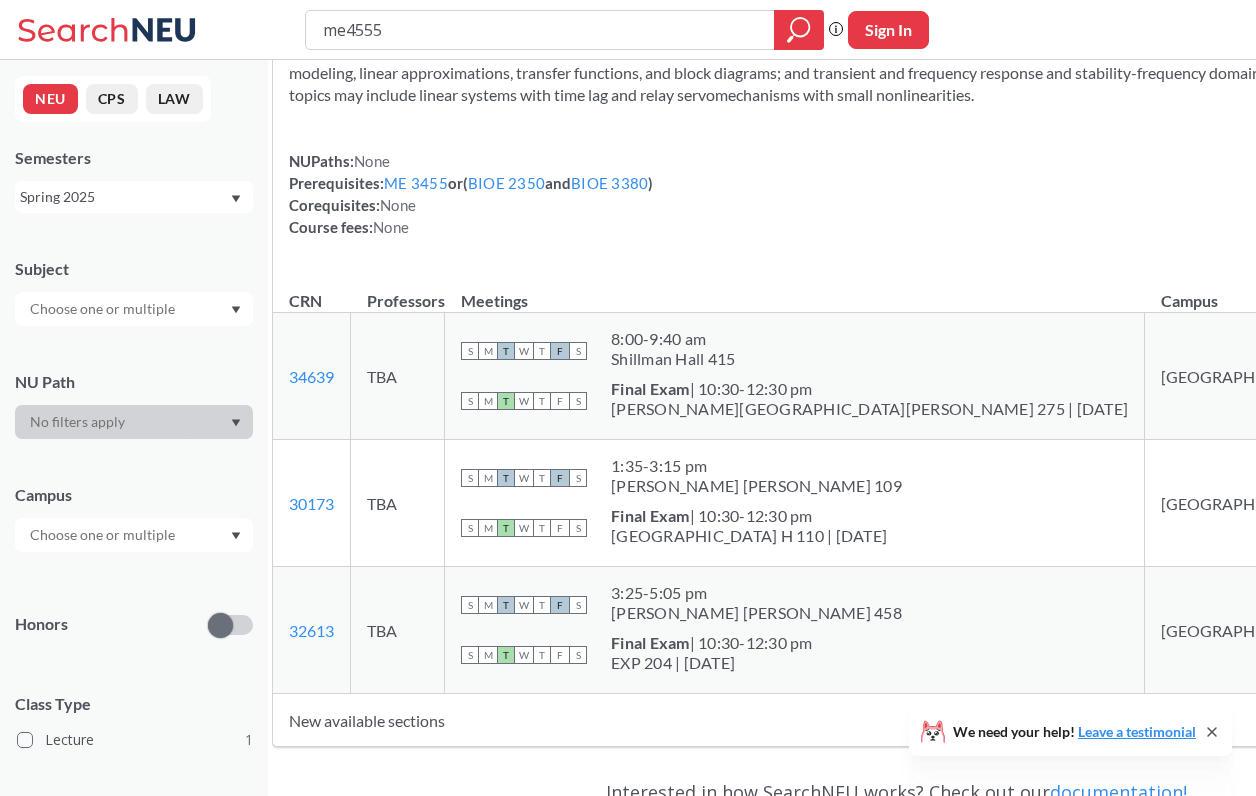 click on "Semesters Spring 2025" at bounding box center [134, 180] 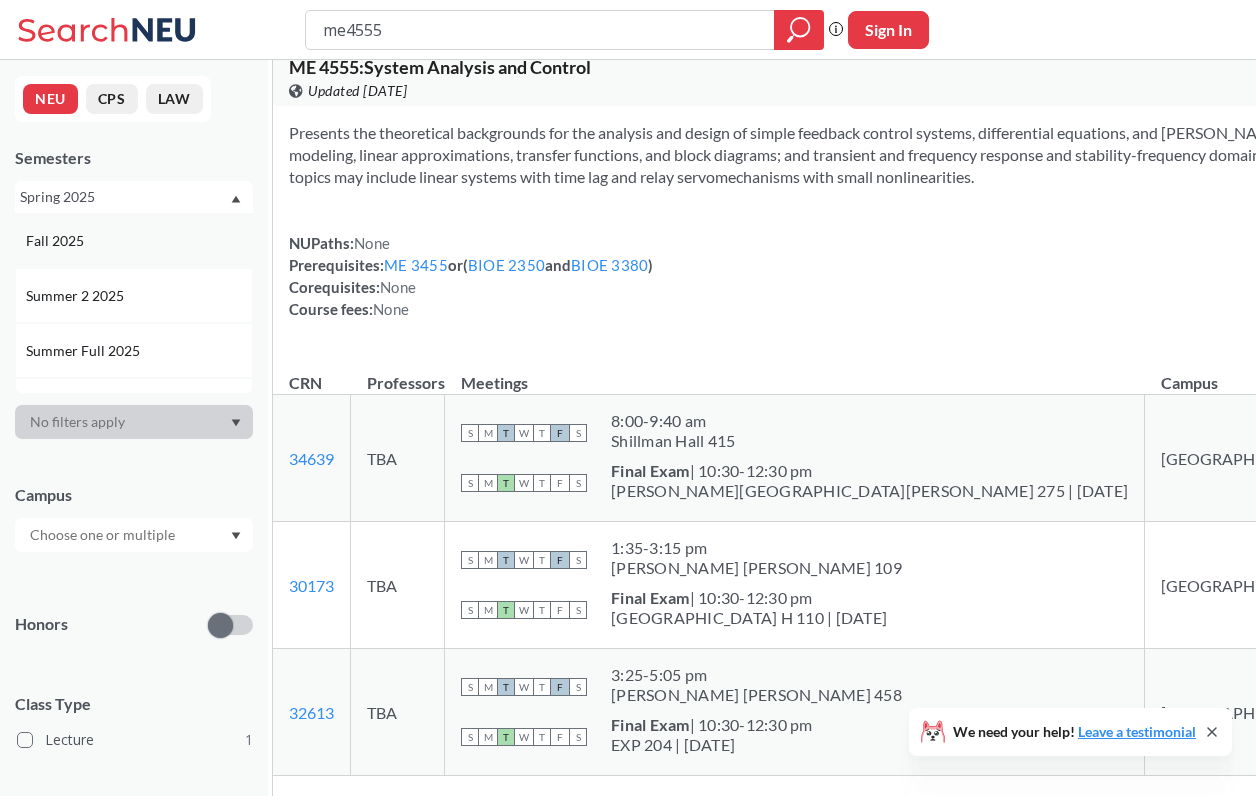 scroll, scrollTop: 31, scrollLeft: 0, axis: vertical 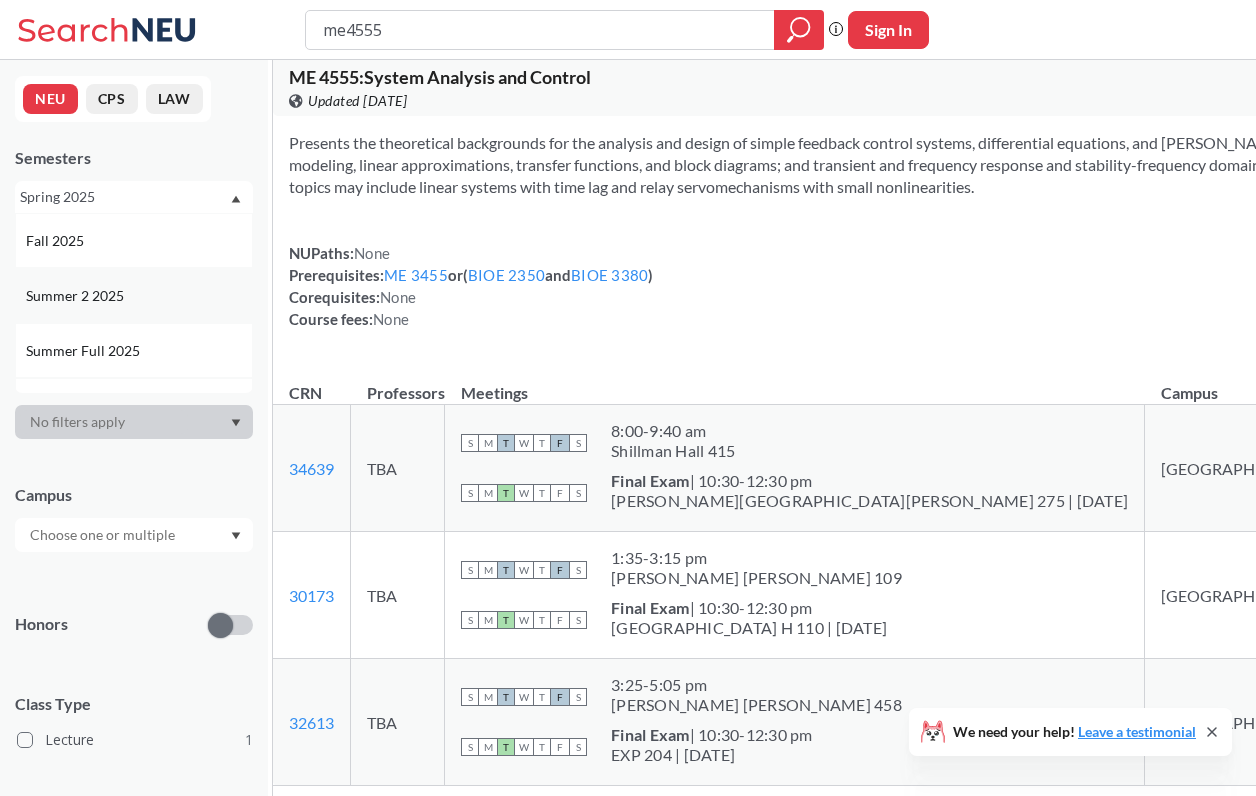 click on "Summer 2 2025" at bounding box center (134, 295) 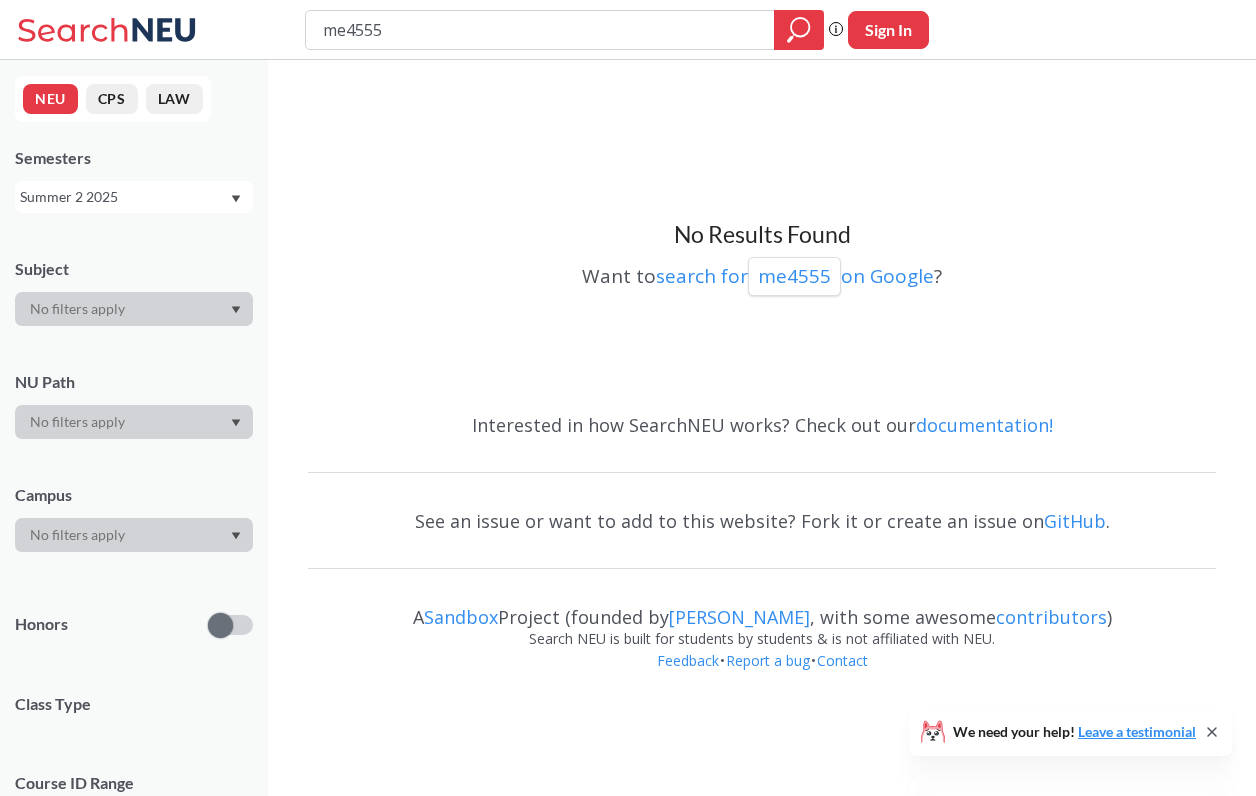 click on "Summer 2 2025" at bounding box center [124, 197] 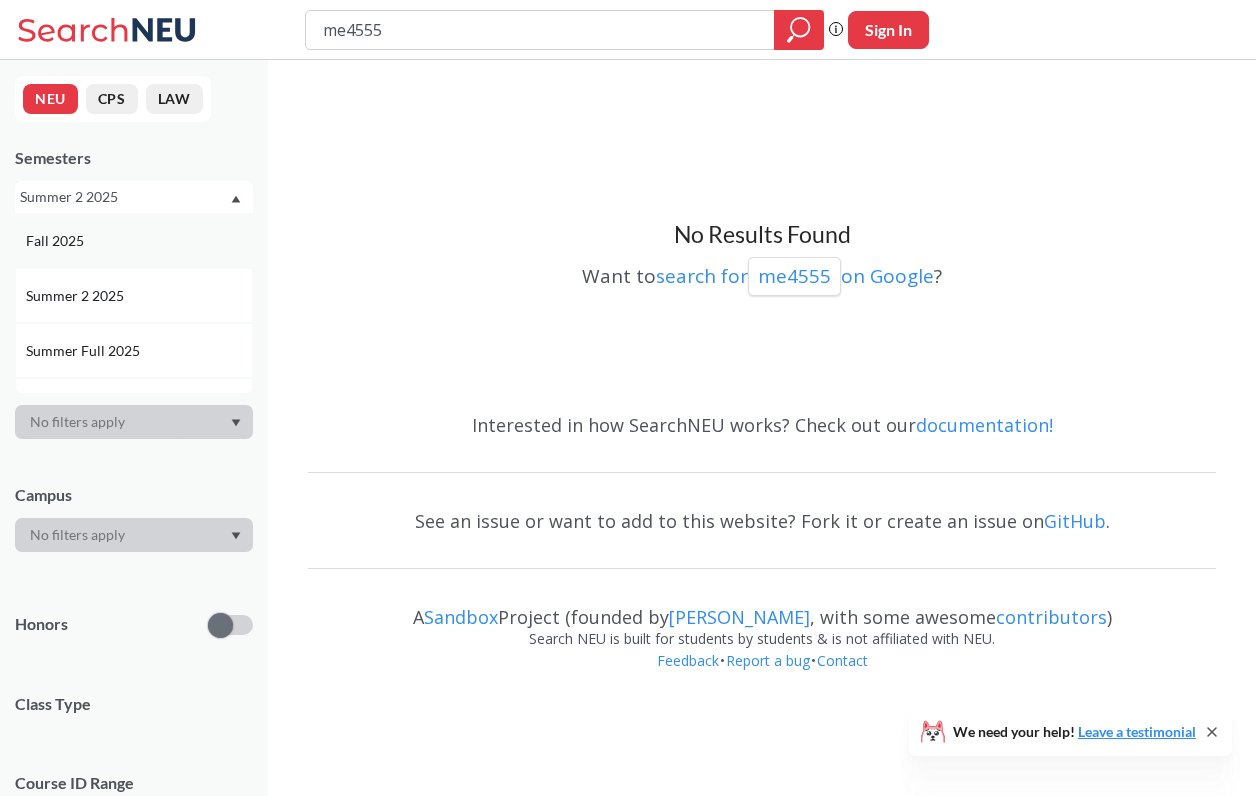 click on "Fall 2025" at bounding box center (139, 241) 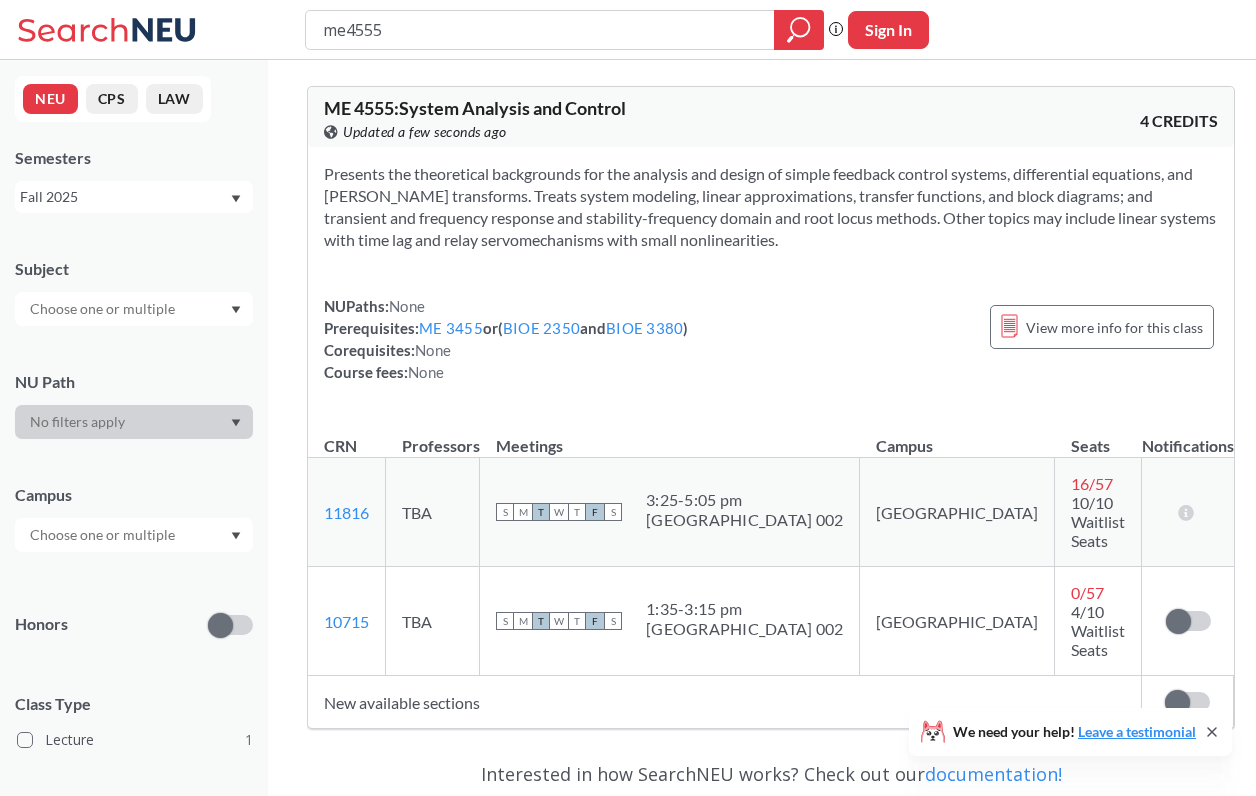 scroll, scrollTop: 0, scrollLeft: 0, axis: both 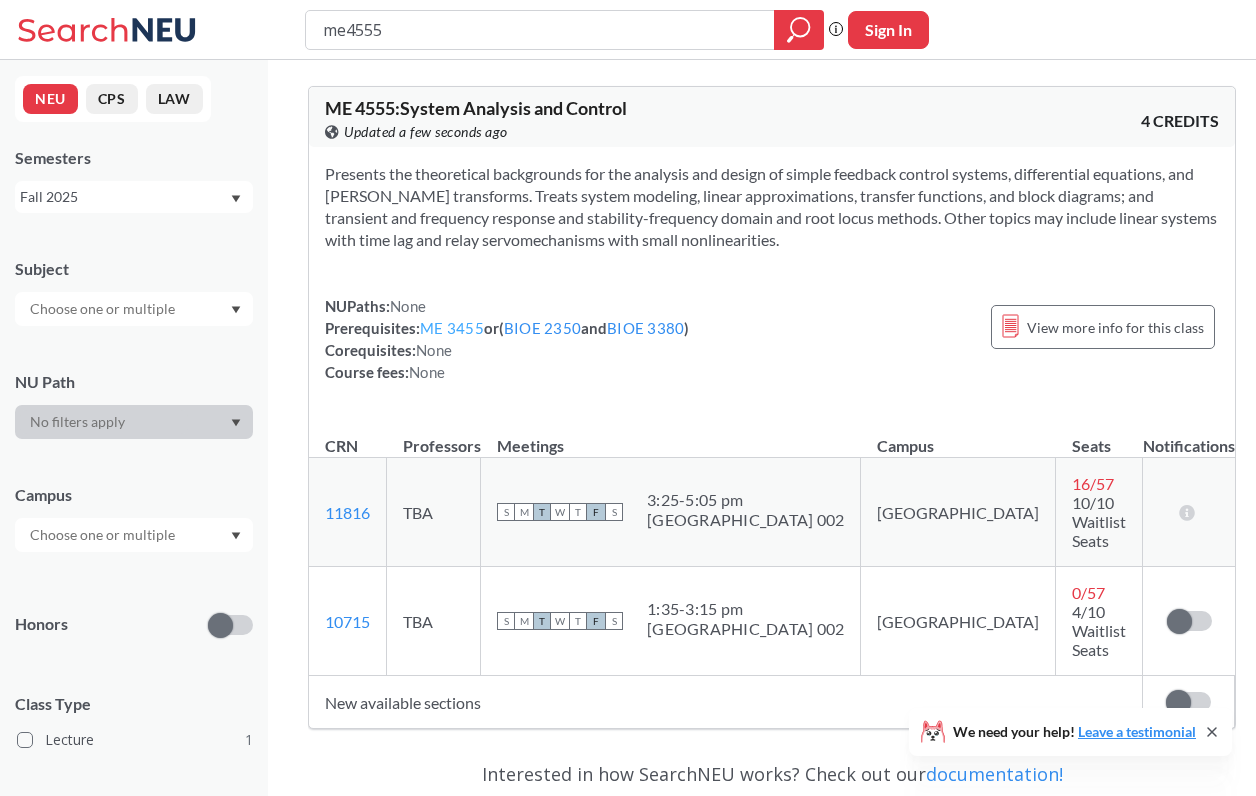 click on "ME 3455" at bounding box center [452, 328] 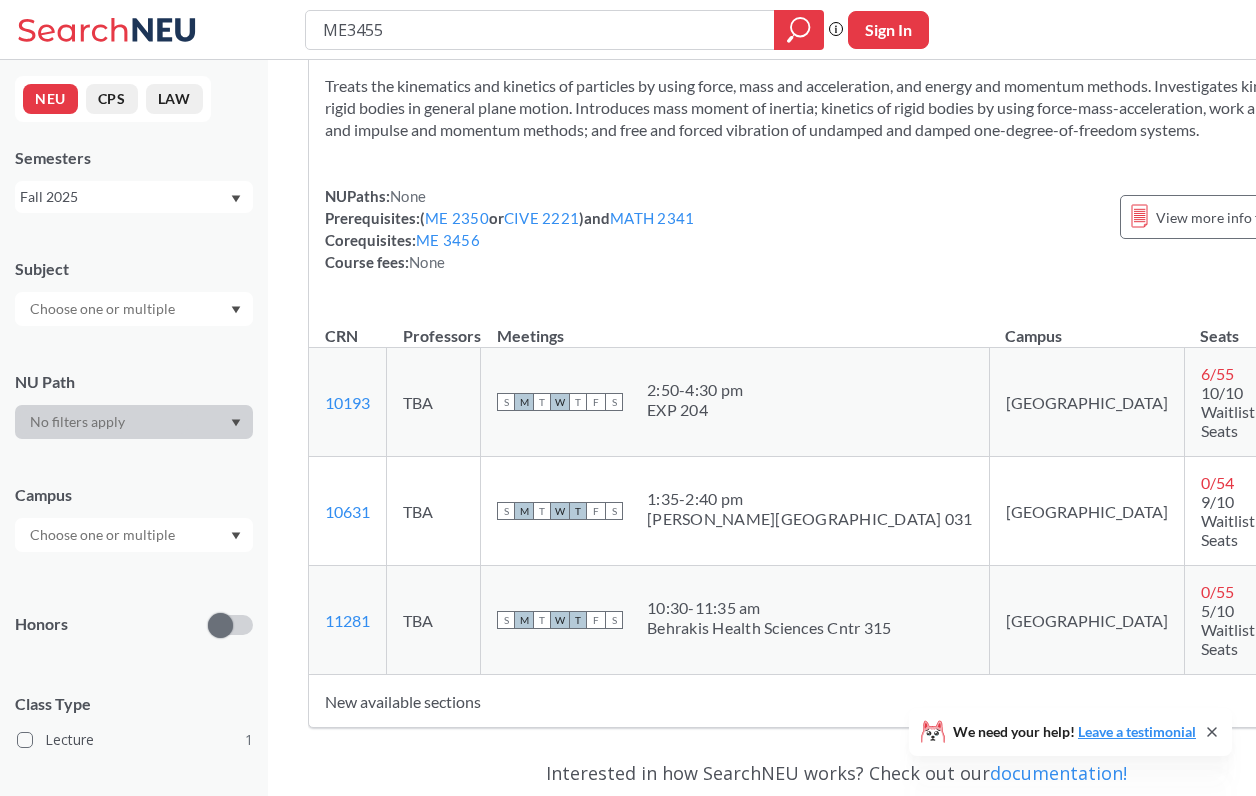 scroll, scrollTop: 41, scrollLeft: 0, axis: vertical 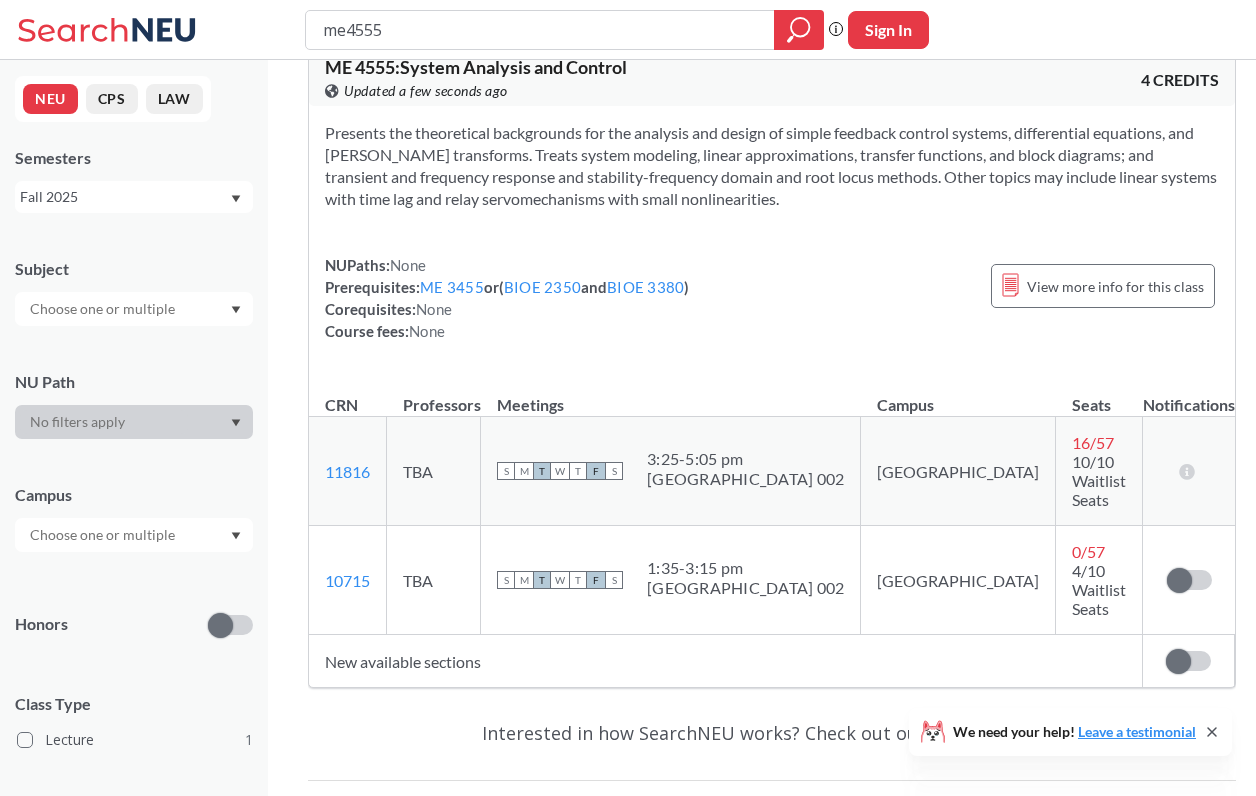 type on "me4555" 